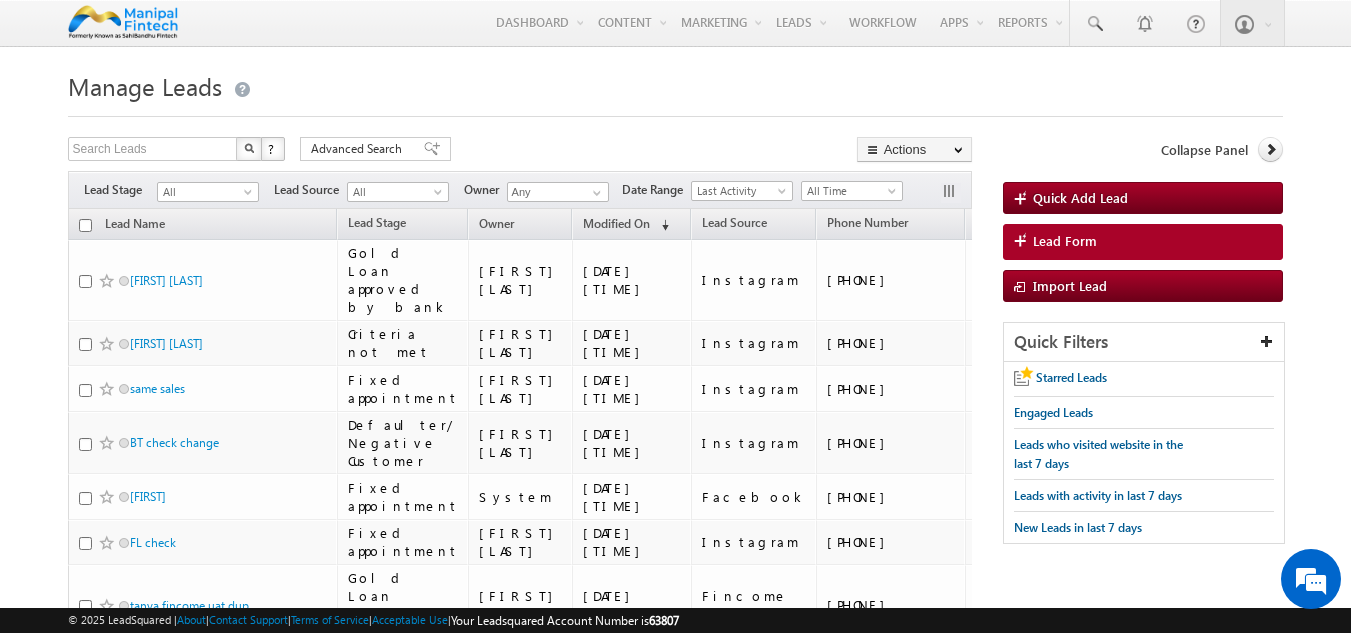 scroll, scrollTop: 0, scrollLeft: 0, axis: both 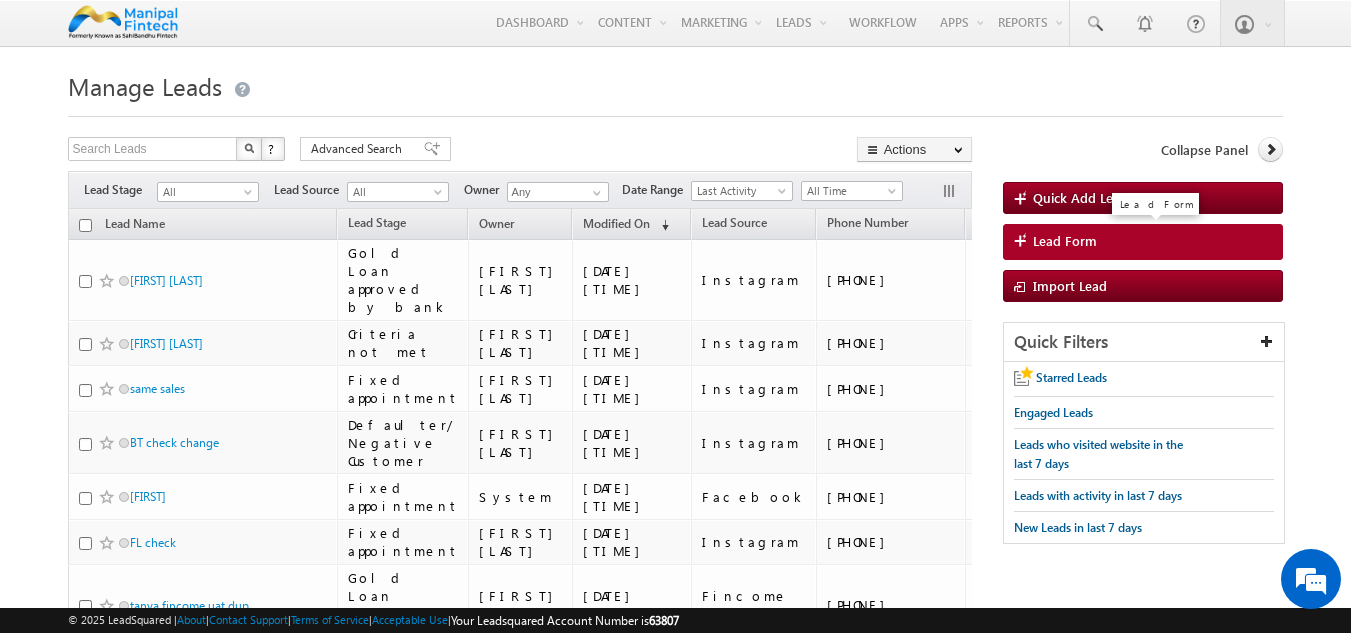 click on "Lead Form" at bounding box center [1143, 242] 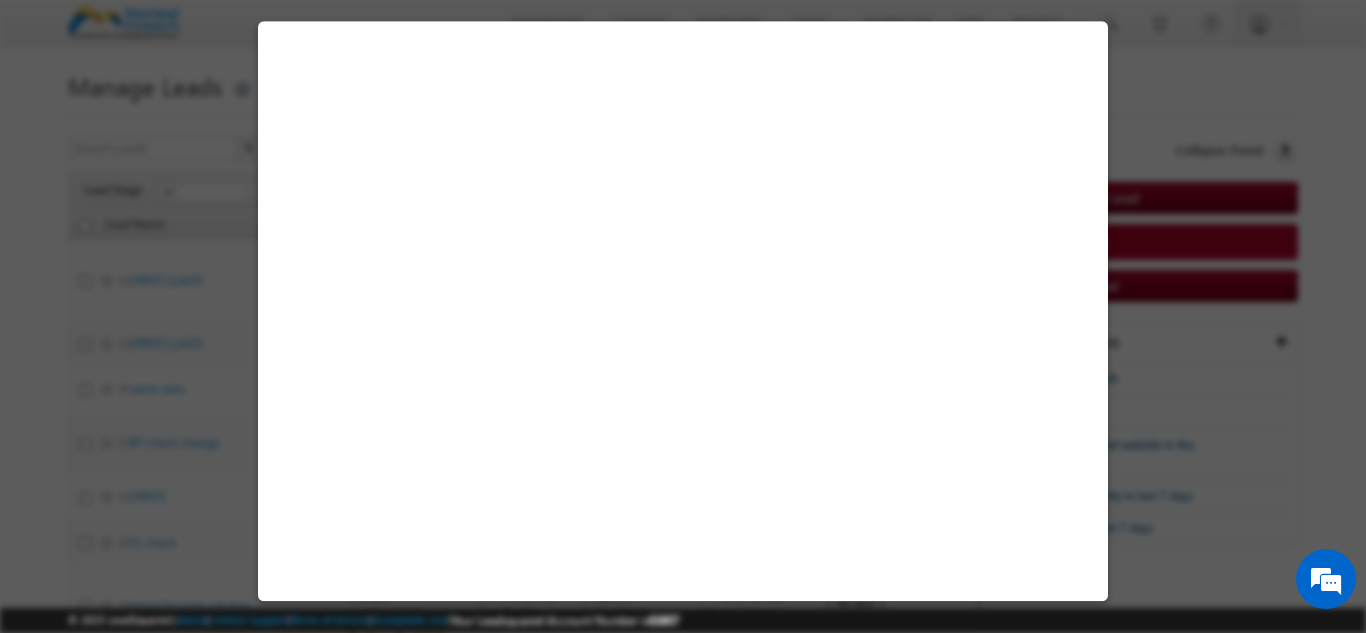 select on "Open" 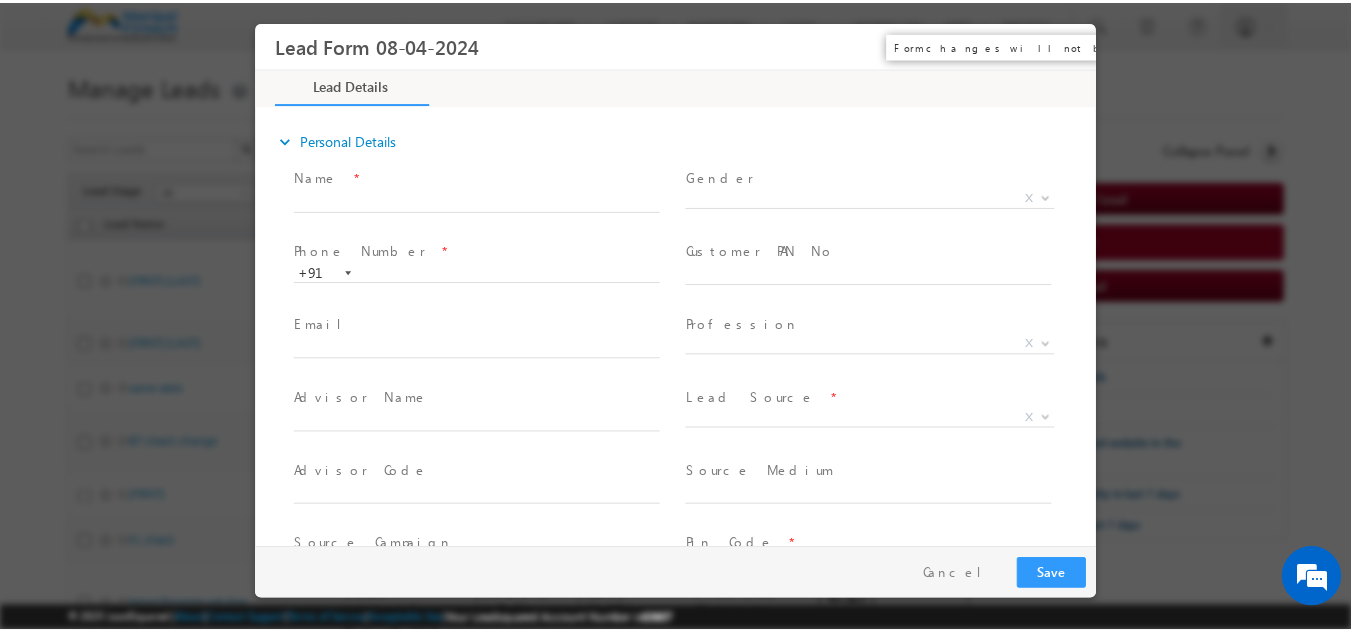 scroll, scrollTop: 0, scrollLeft: 0, axis: both 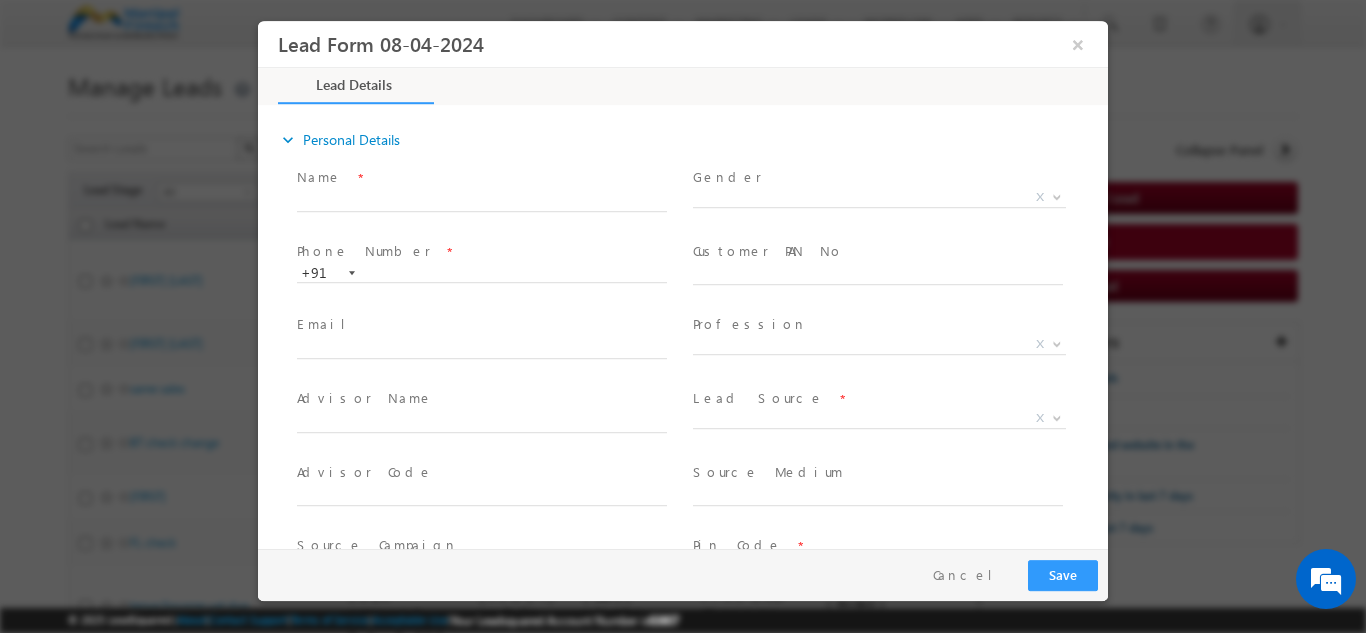click at bounding box center (683, 316) 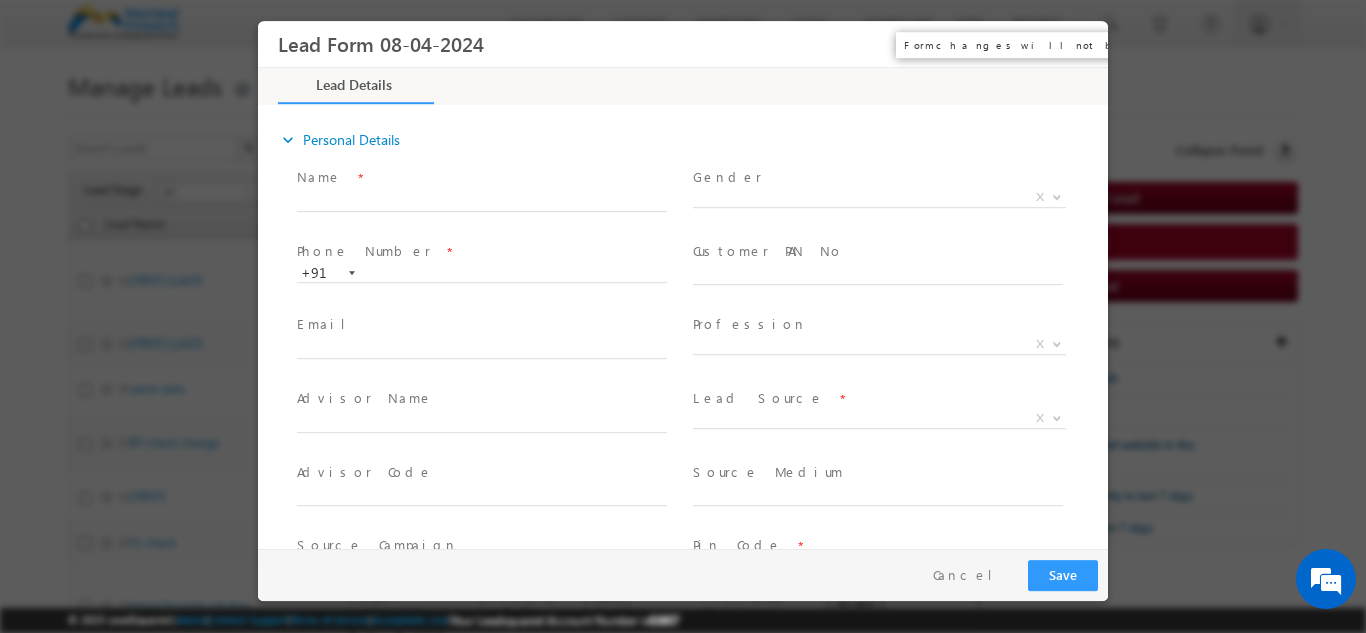 click on "×" at bounding box center (1078, 43) 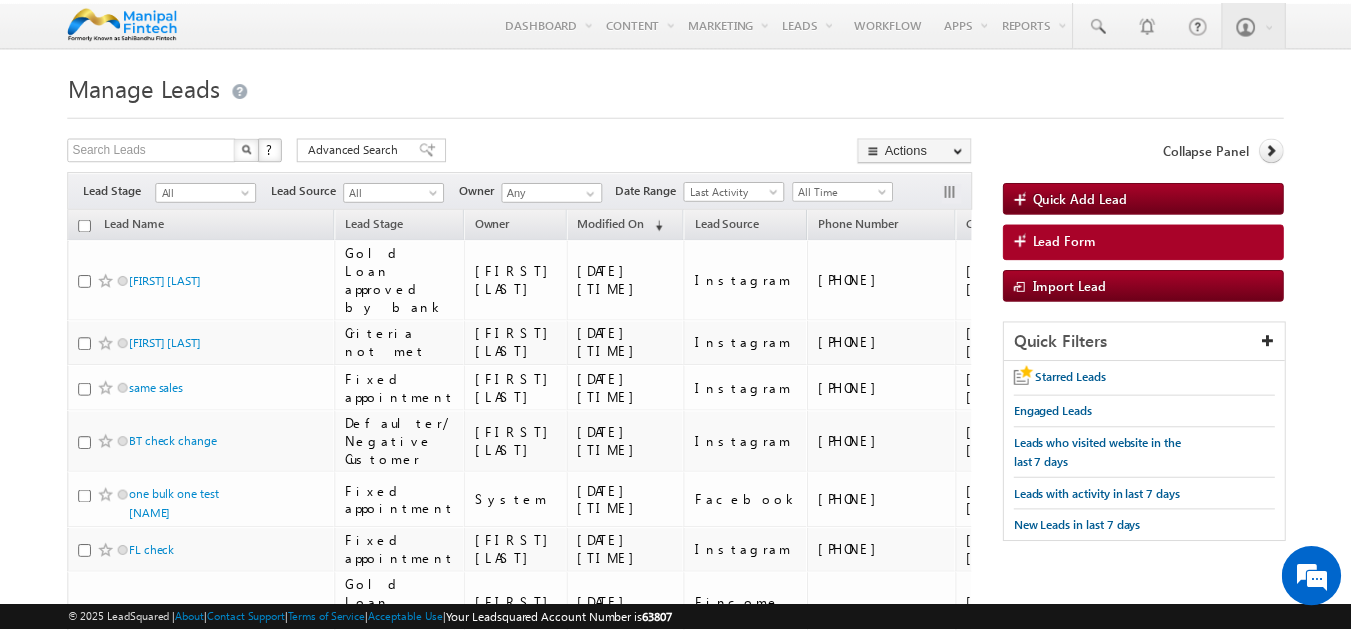 scroll, scrollTop: 0, scrollLeft: 0, axis: both 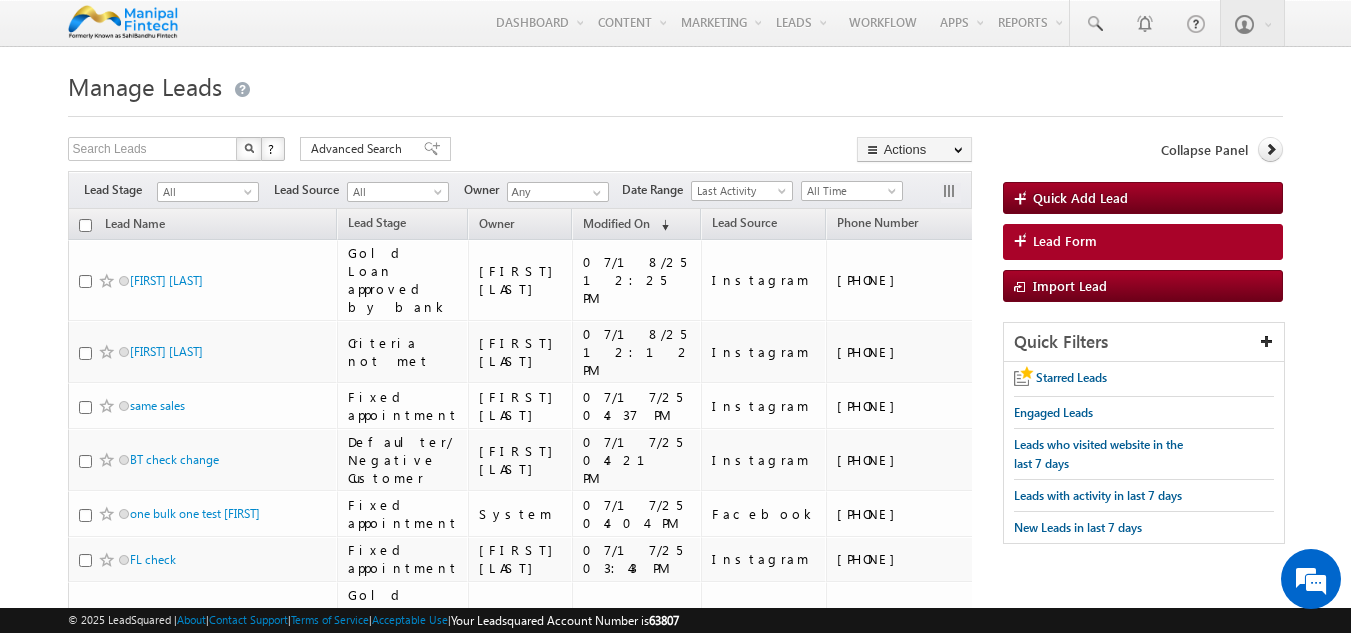 click on "Menu
Akriti Srivastav
akrit i.sri vasta va@sa hiban dhu.c om" at bounding box center [675, 898] 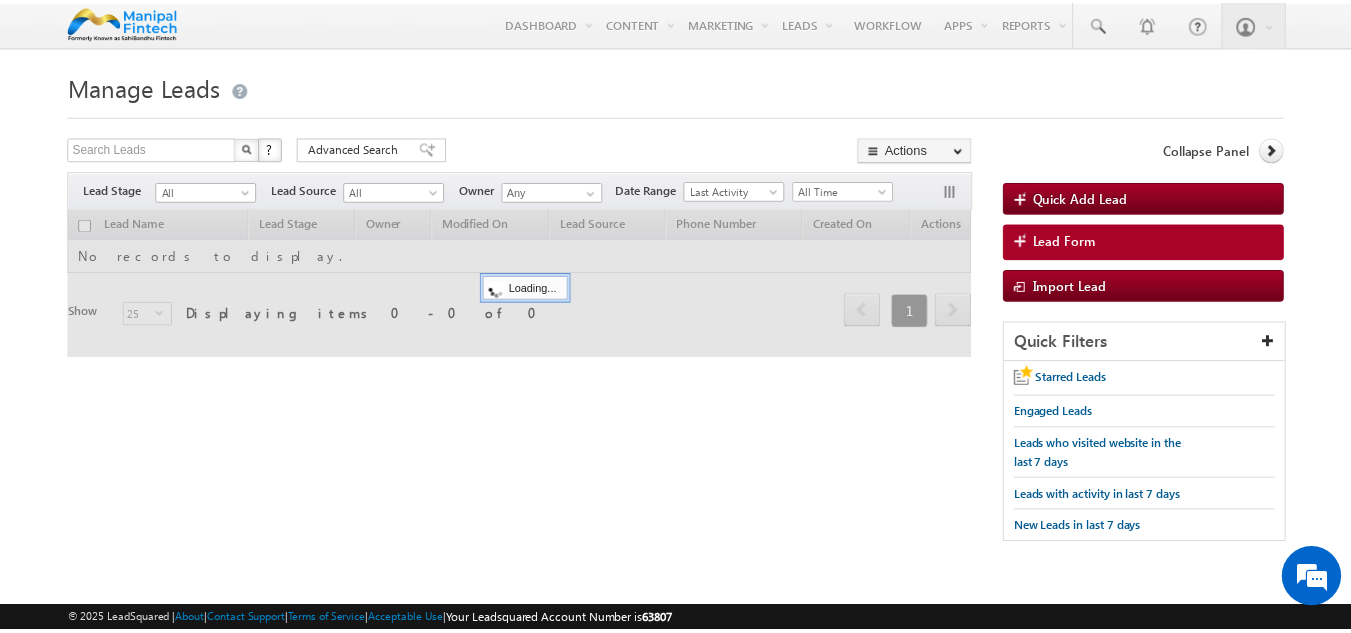 scroll, scrollTop: 0, scrollLeft: 0, axis: both 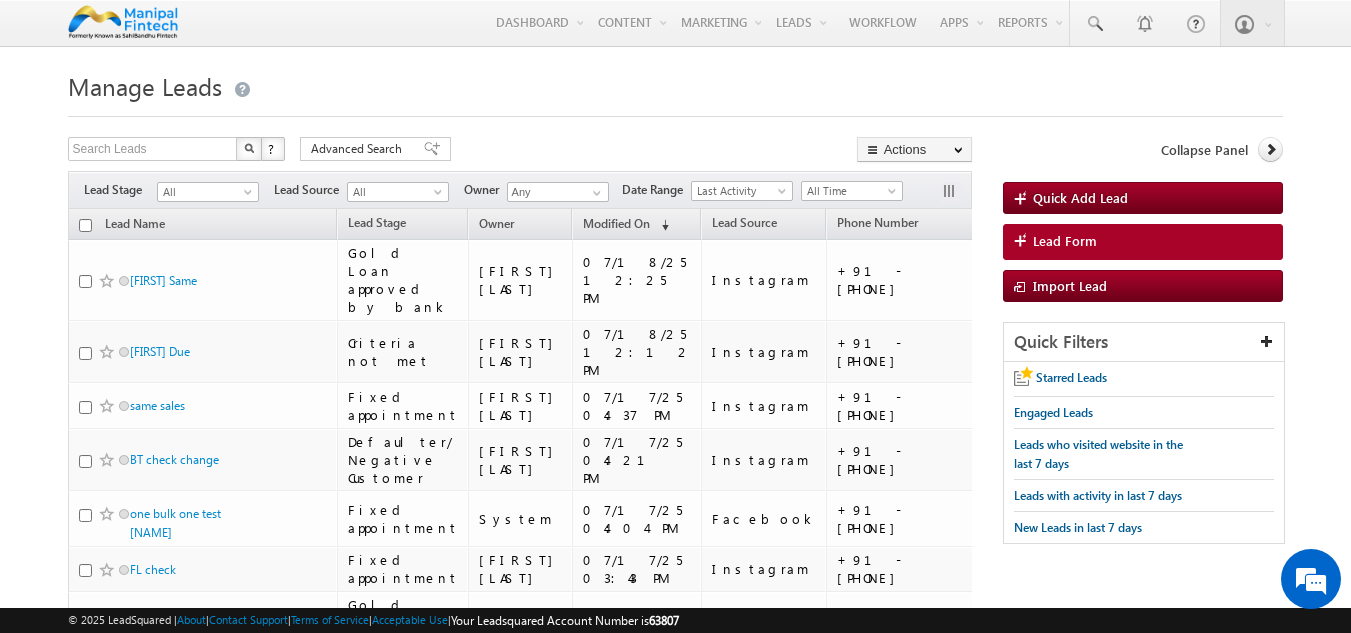 click at bounding box center [676, 110] 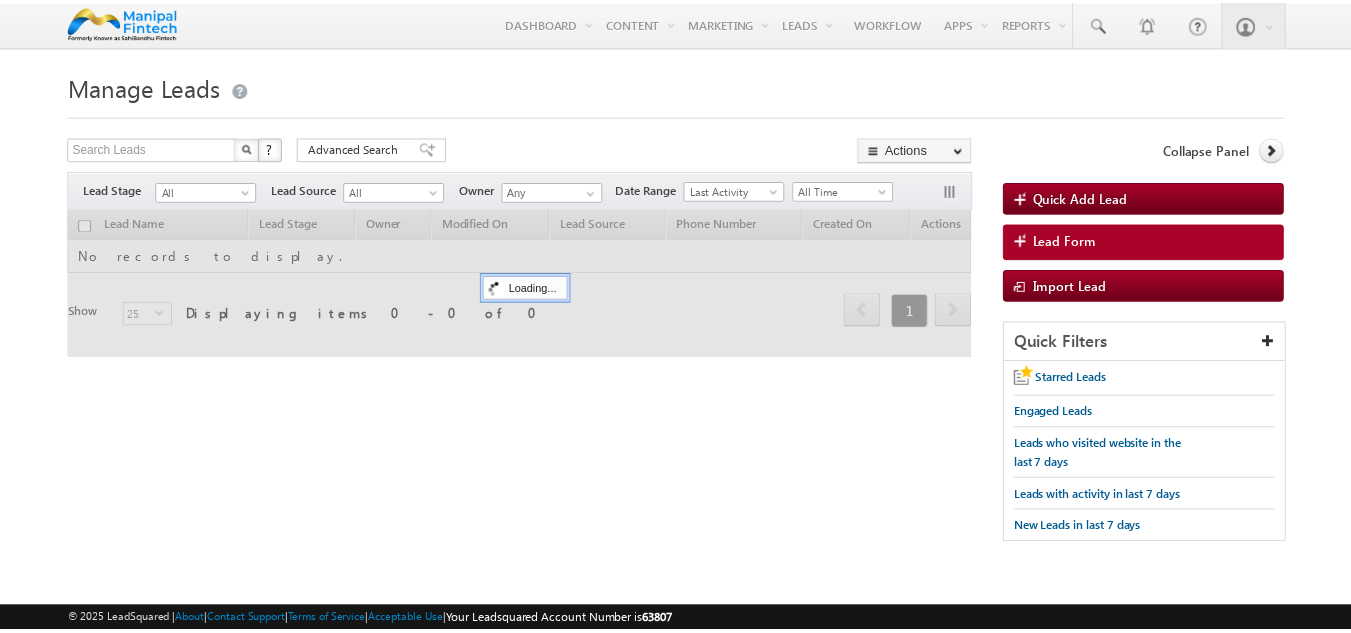 scroll, scrollTop: 0, scrollLeft: 0, axis: both 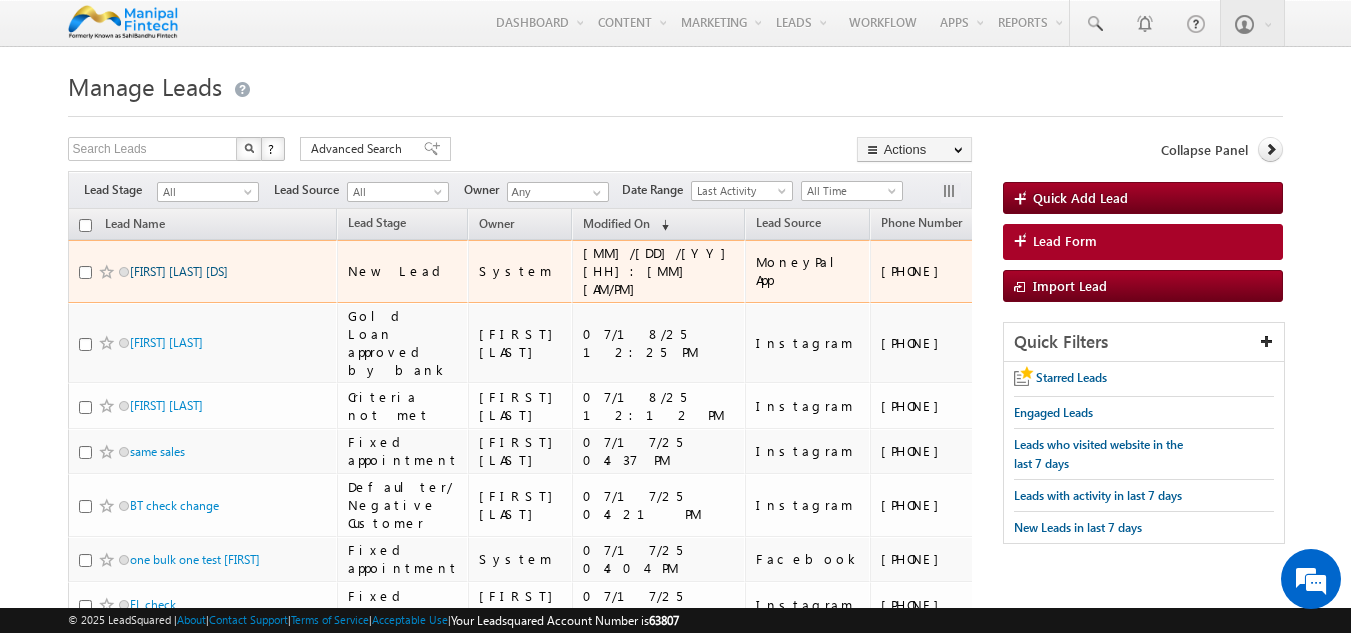 click on "SUMIT VERMA DS" at bounding box center (179, 271) 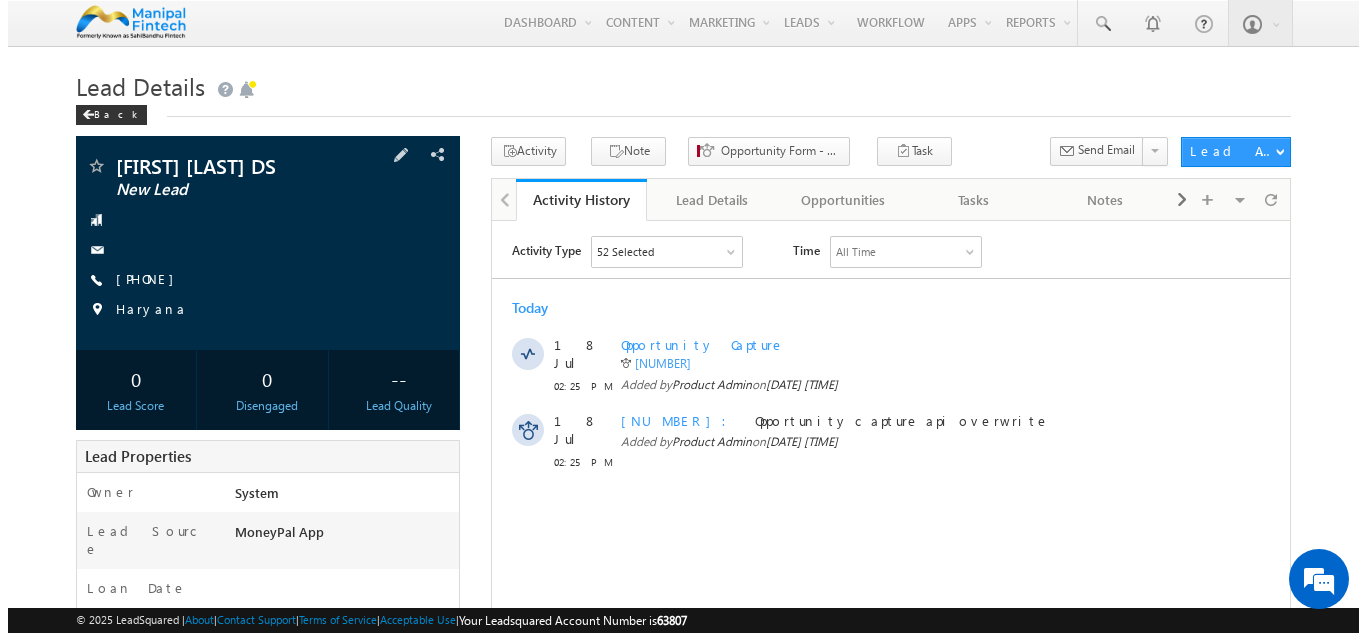 scroll, scrollTop: 0, scrollLeft: 0, axis: both 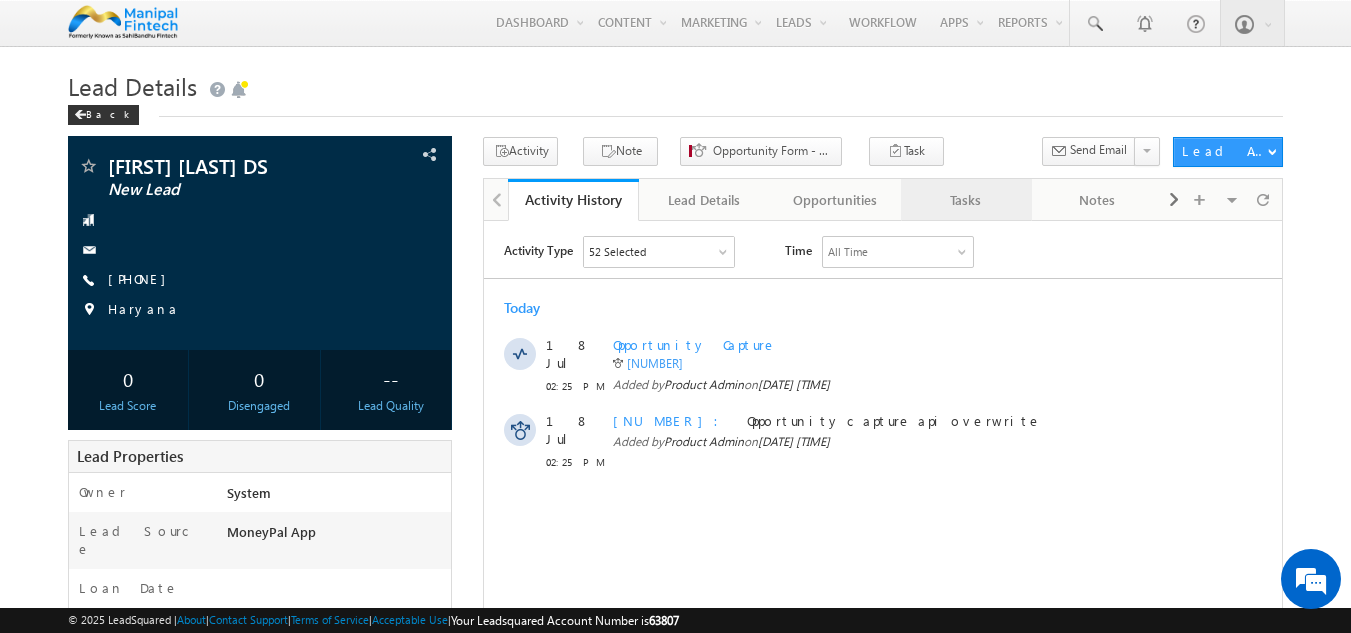 click on "Tasks" at bounding box center (965, 200) 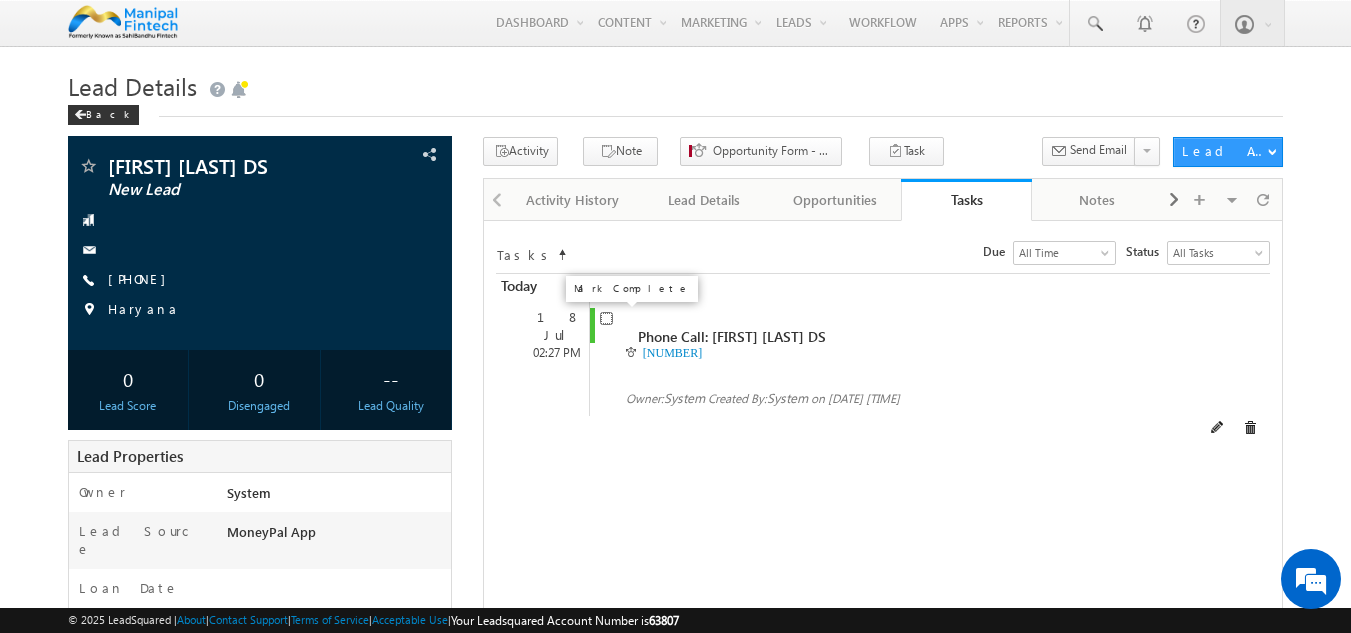 click at bounding box center [606, 318] 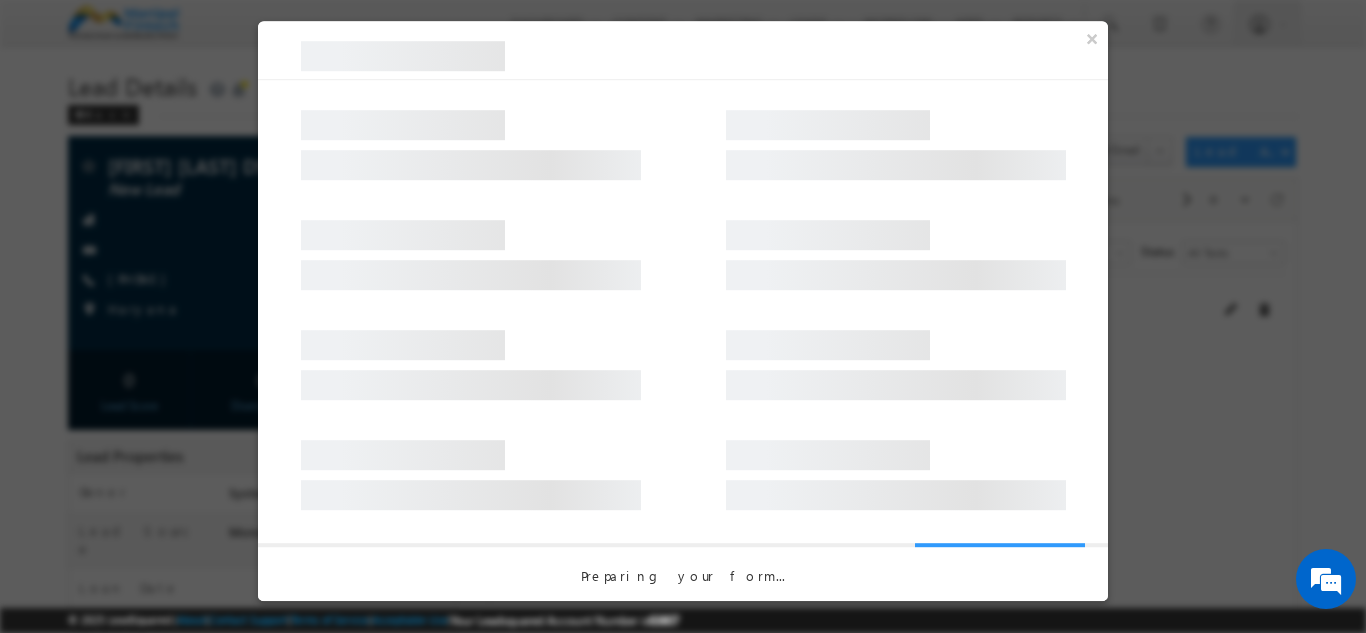 scroll, scrollTop: 0, scrollLeft: 0, axis: both 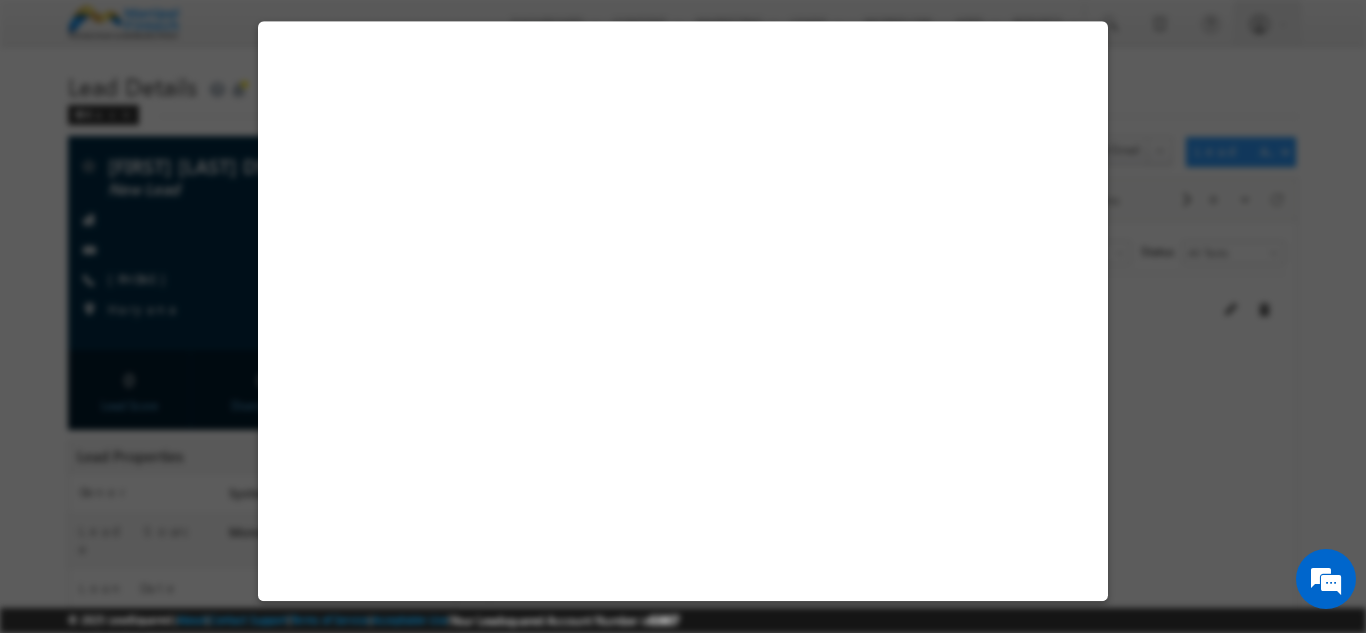 select on "MoneyPal App" 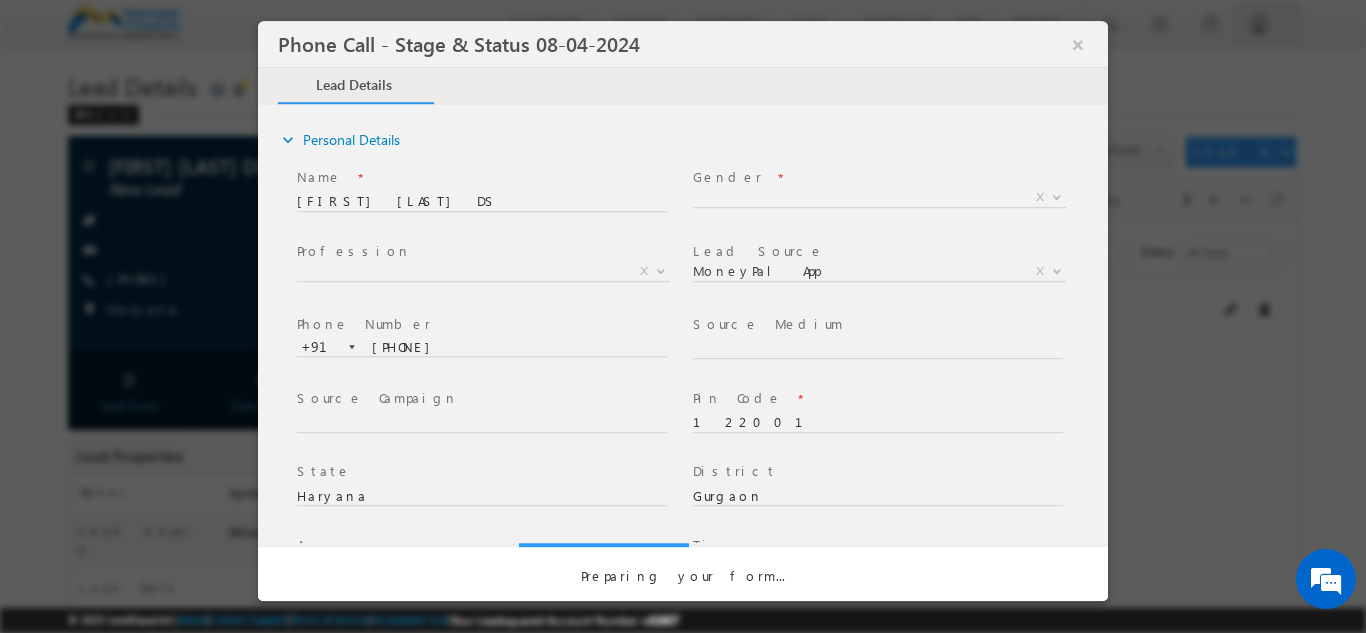 scroll, scrollTop: 0, scrollLeft: 0, axis: both 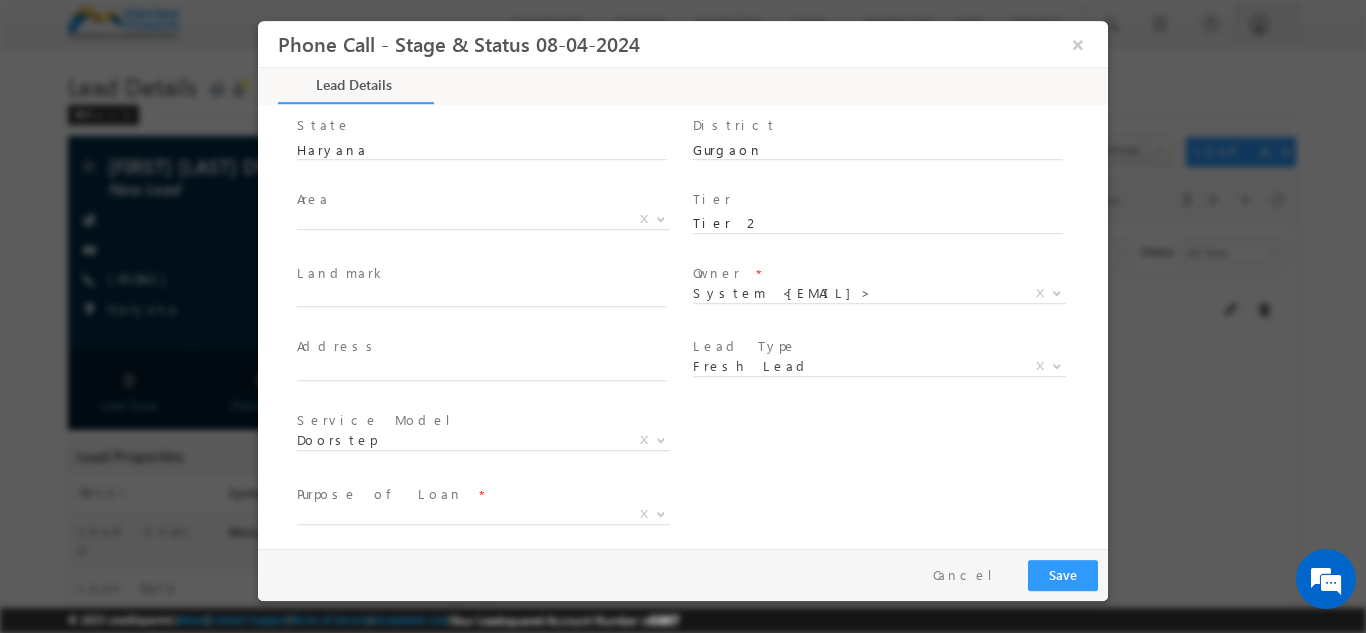 type on "07/18/25 2:26 PM" 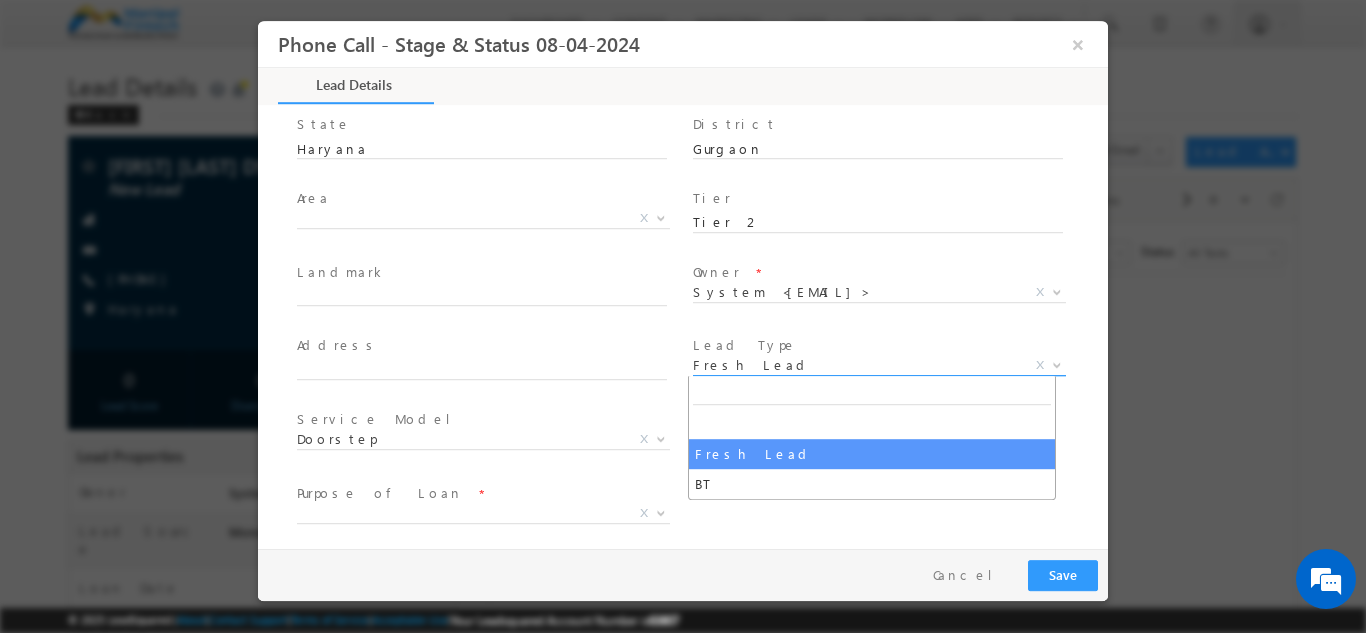 click on "Fresh Lead" at bounding box center (855, 364) 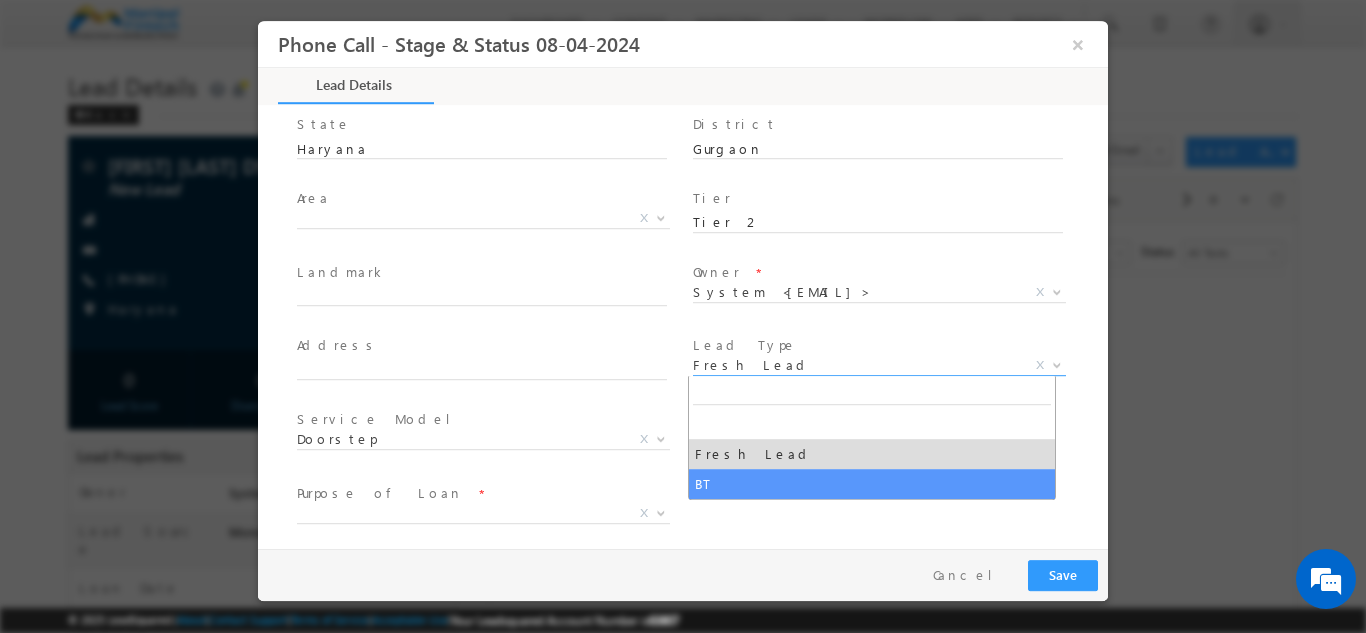 select on "BT" 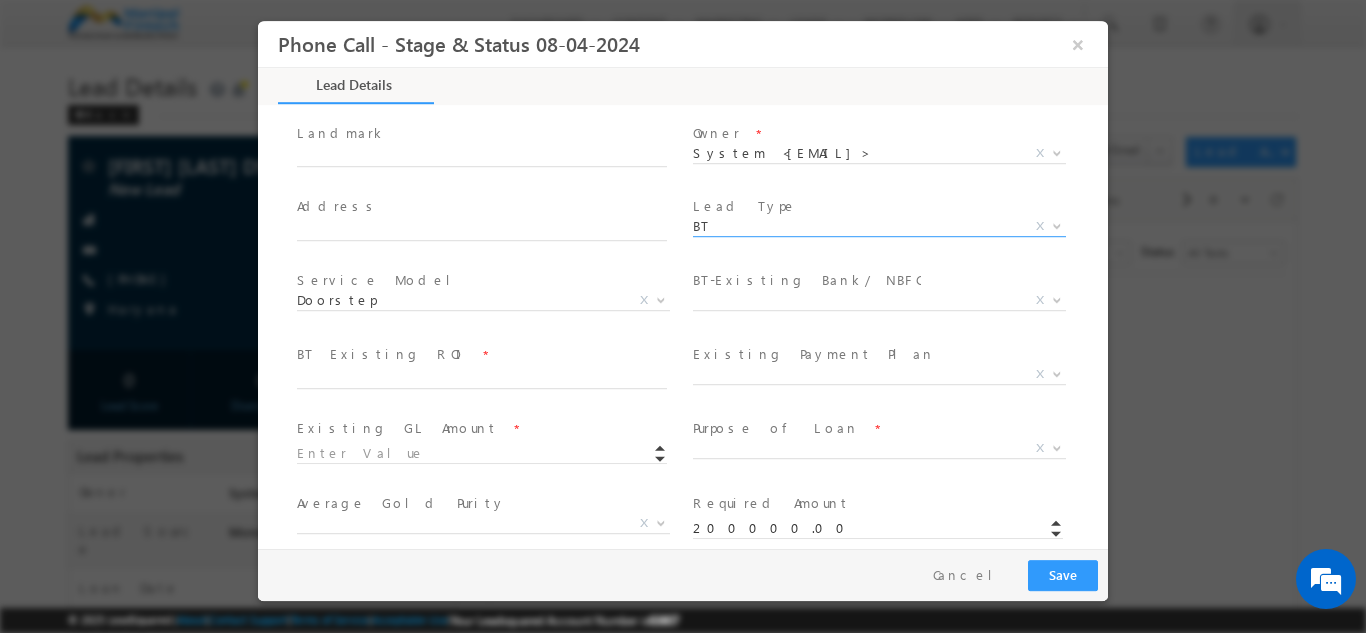 scroll, scrollTop: 487, scrollLeft: 0, axis: vertical 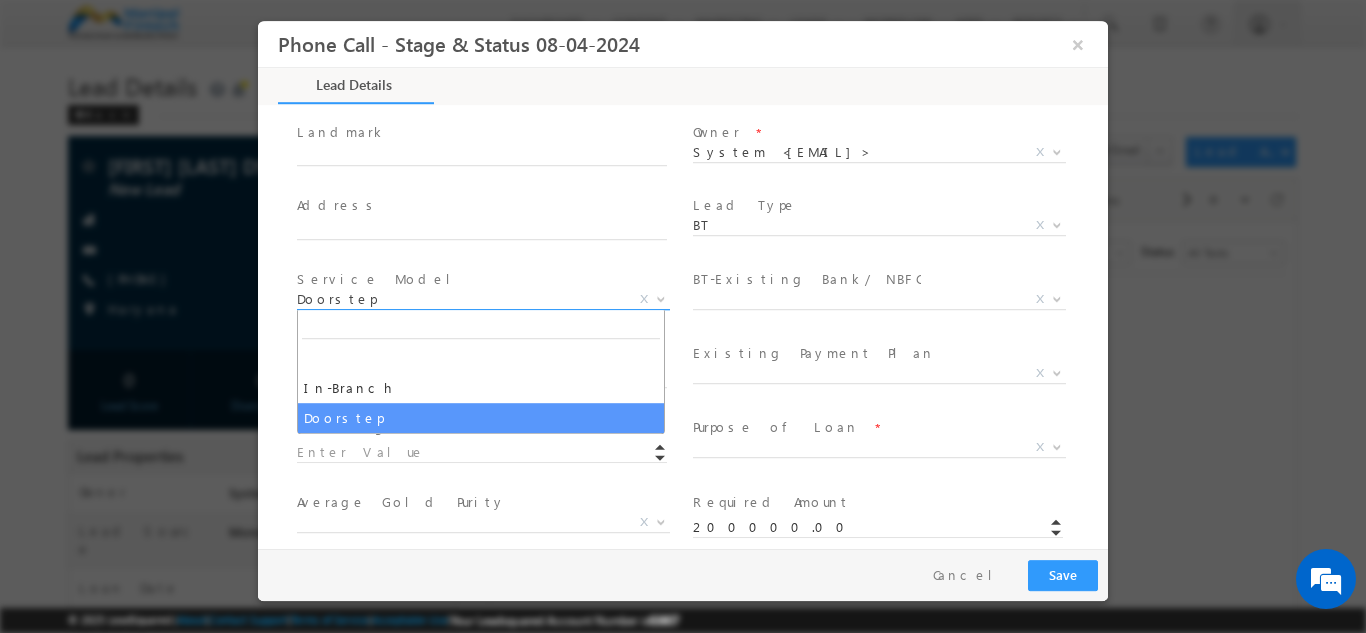 click on "Doorstep" at bounding box center (459, 298) 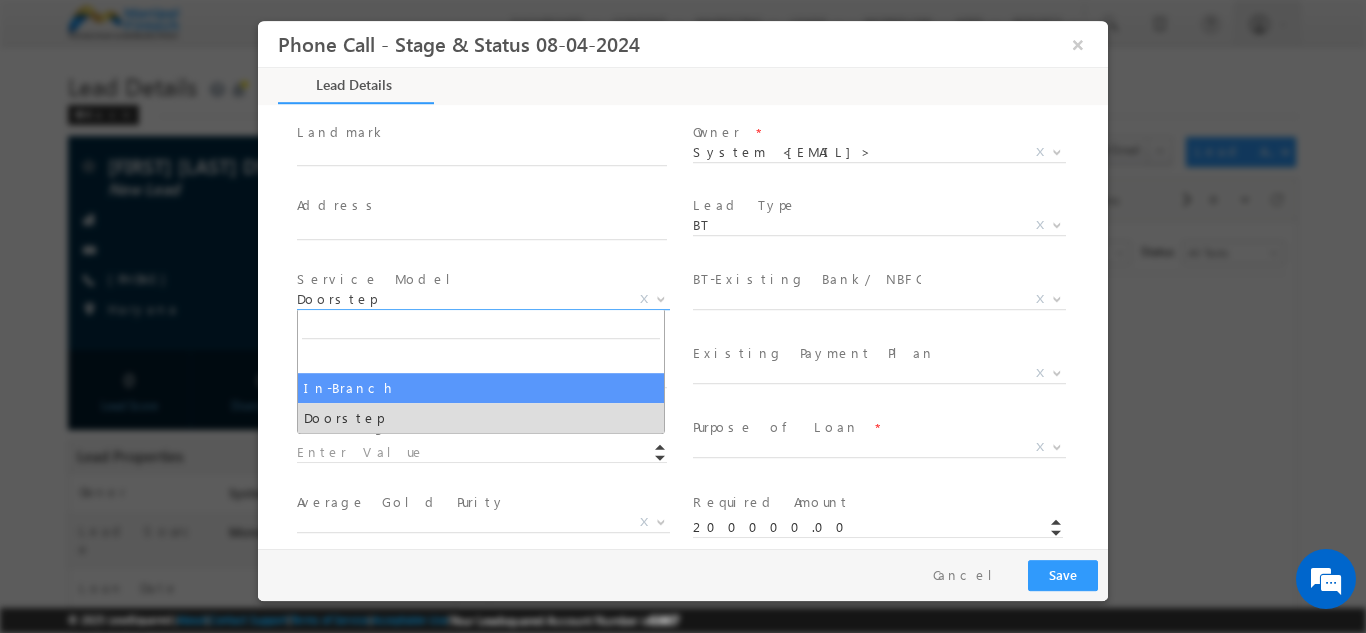 select on "In-Branch" 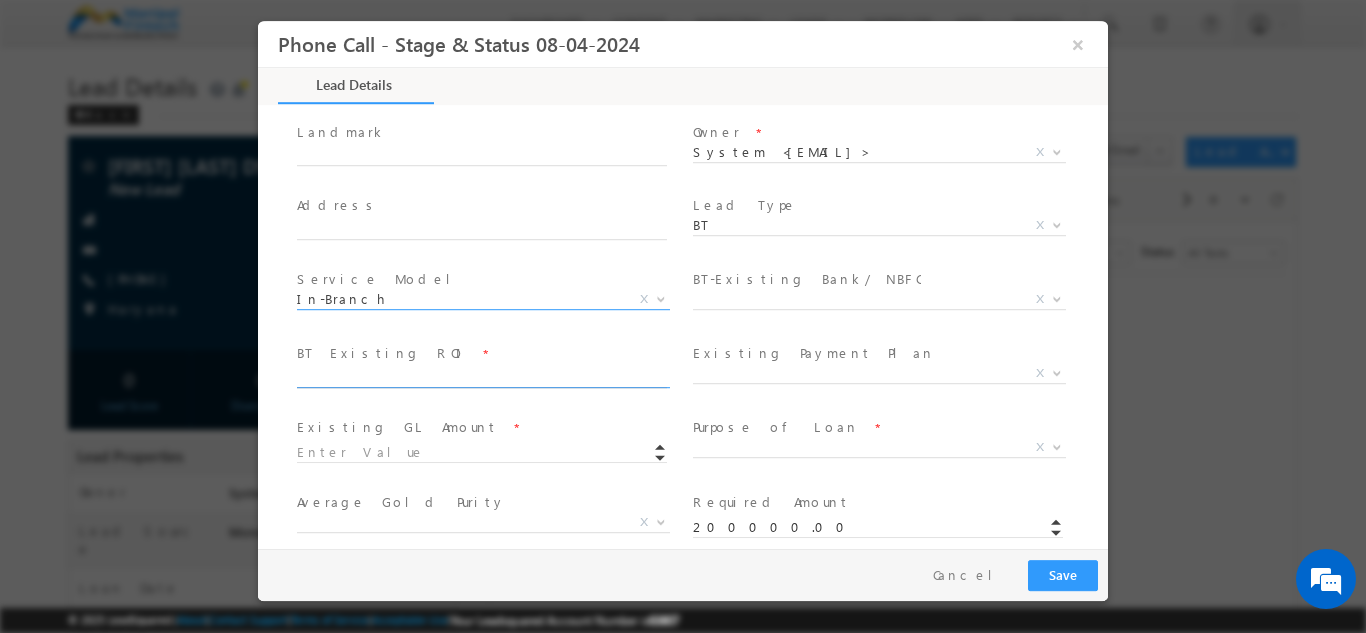 click at bounding box center (482, 377) 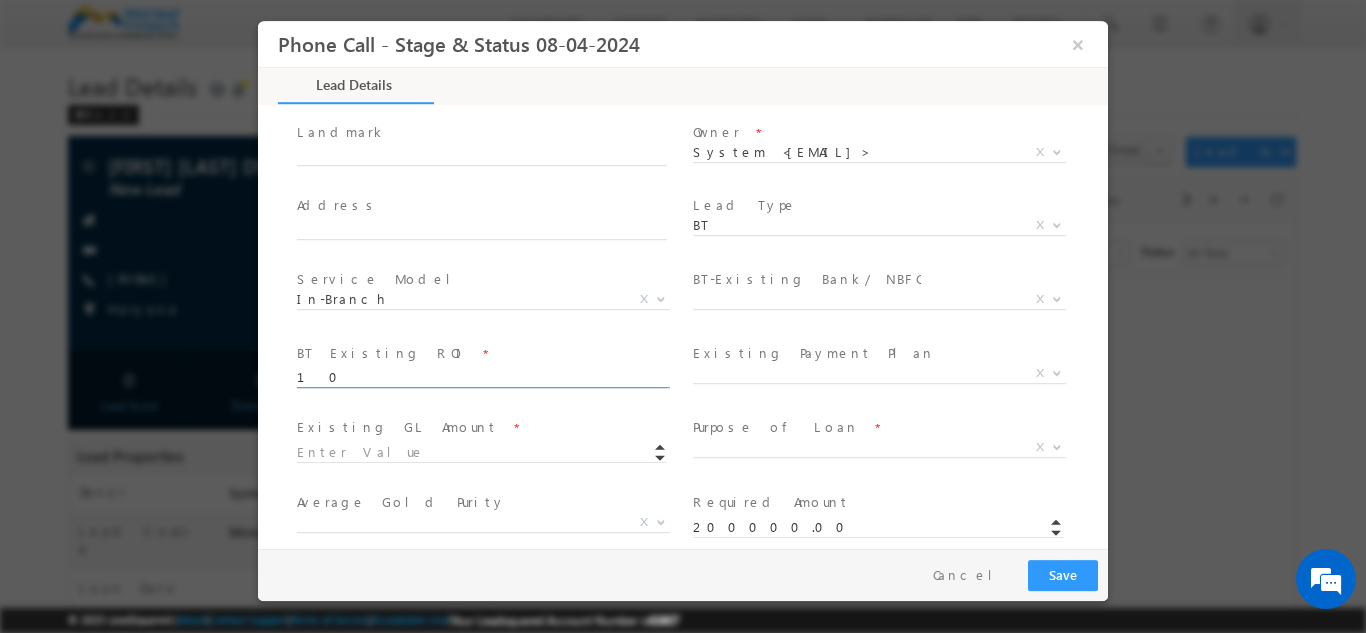 type on "10" 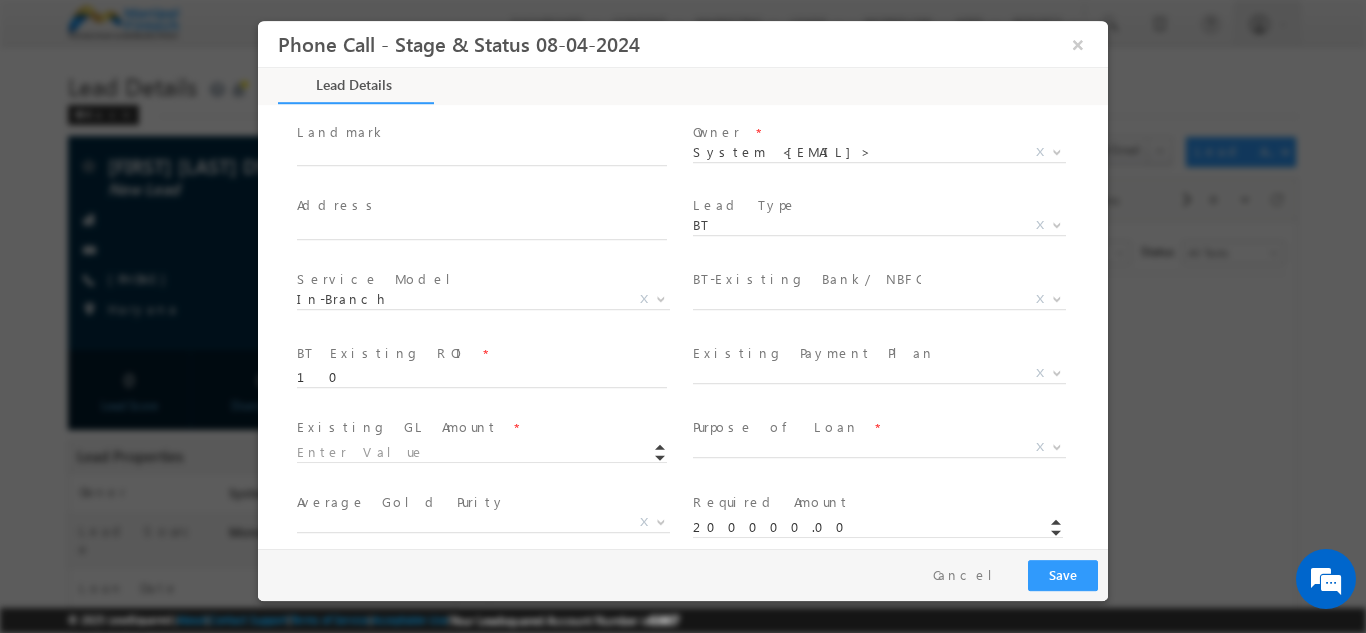 click on "BT-Existing Bank/ NBFC" at bounding box center (807, 278) 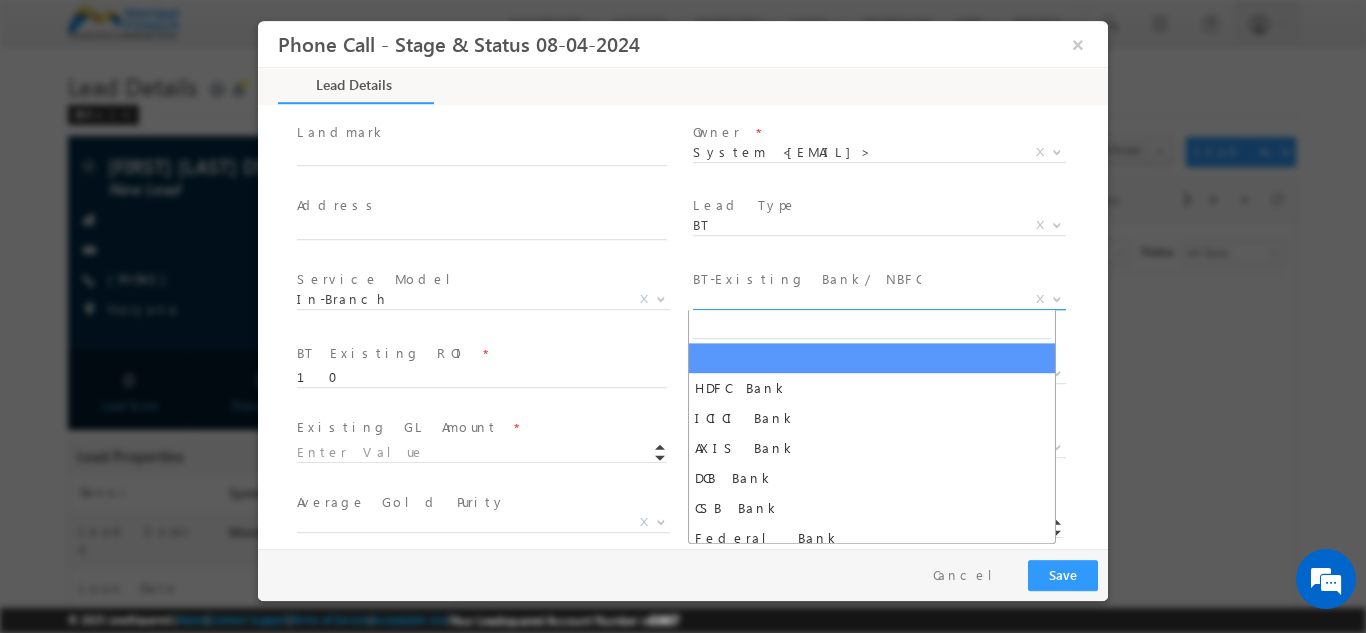 click on "X" at bounding box center (879, 299) 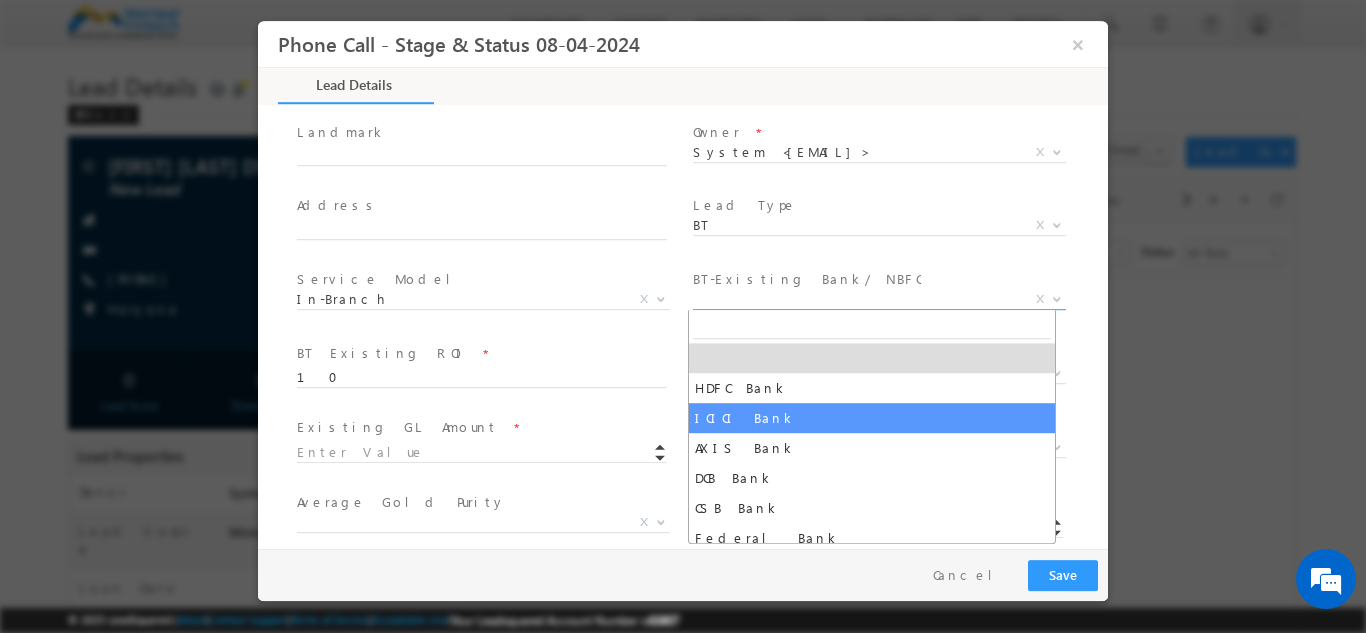 select on "ICICI Bank" 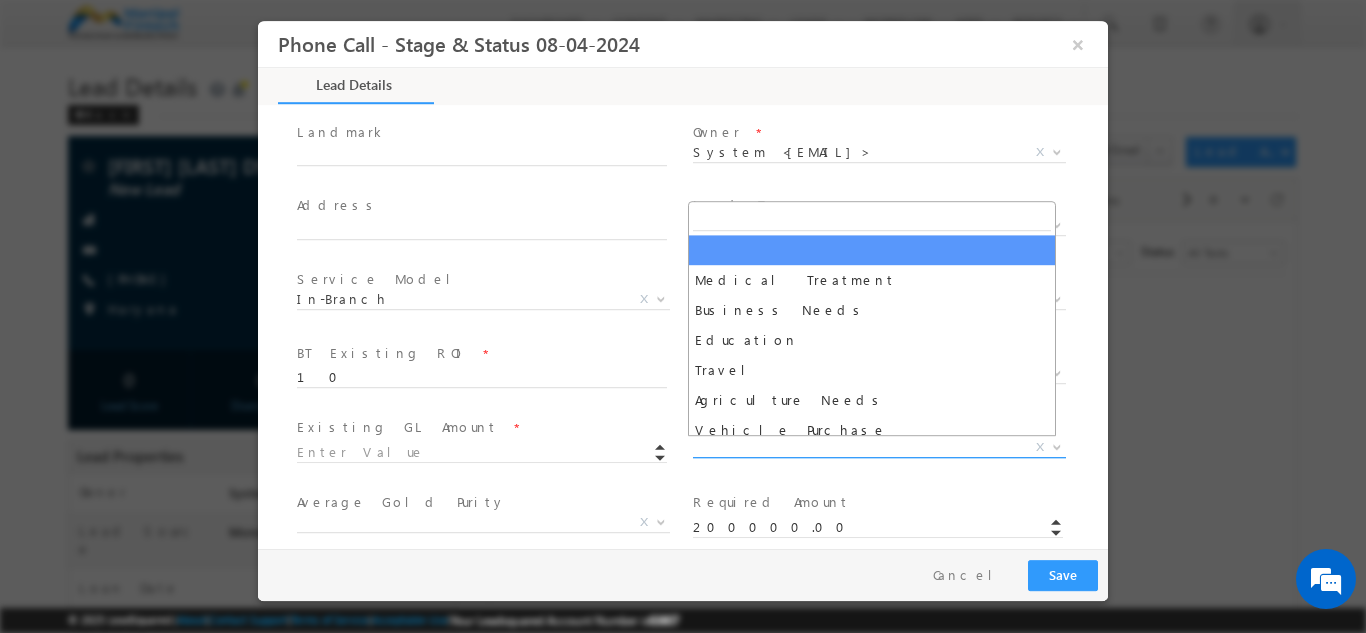click on "X" at bounding box center (879, 447) 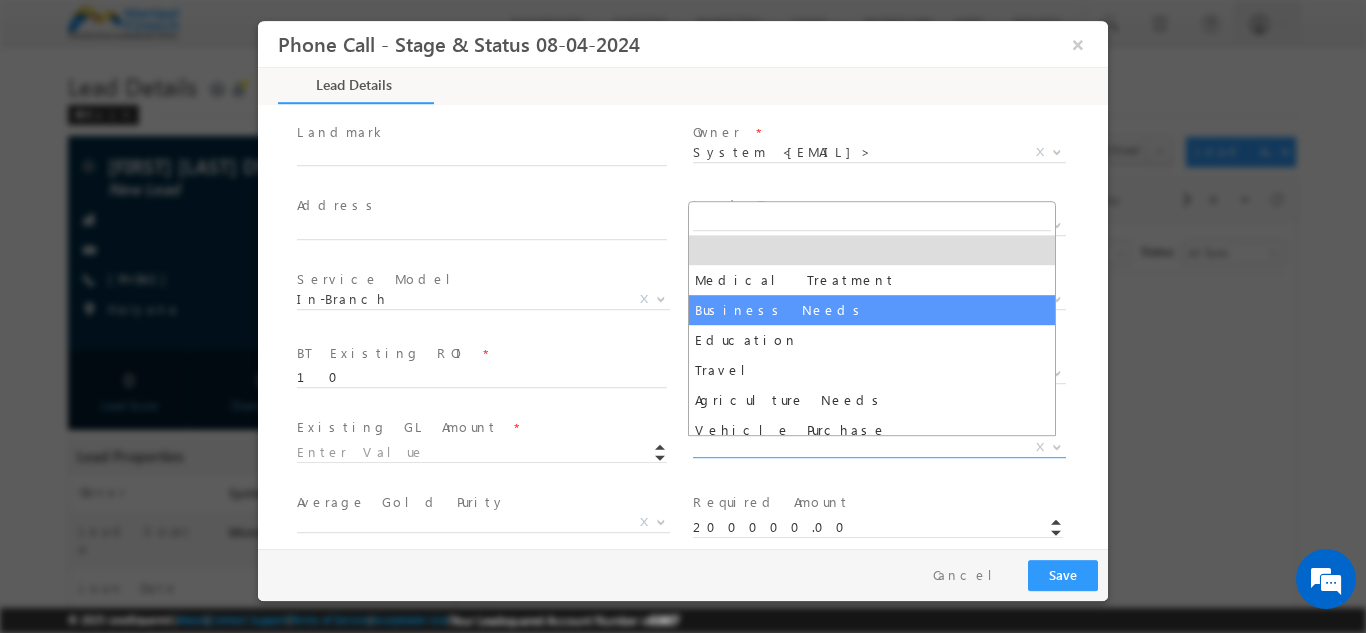 select on "Business Needs" 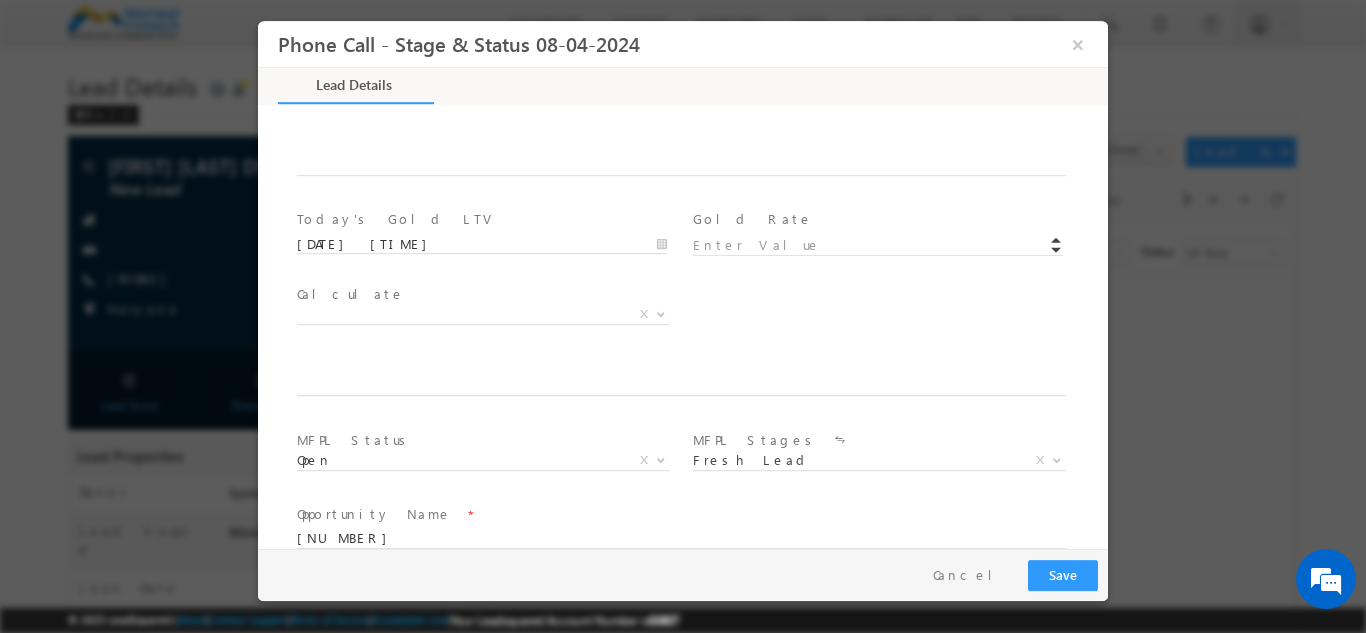 scroll, scrollTop: 1095, scrollLeft: 0, axis: vertical 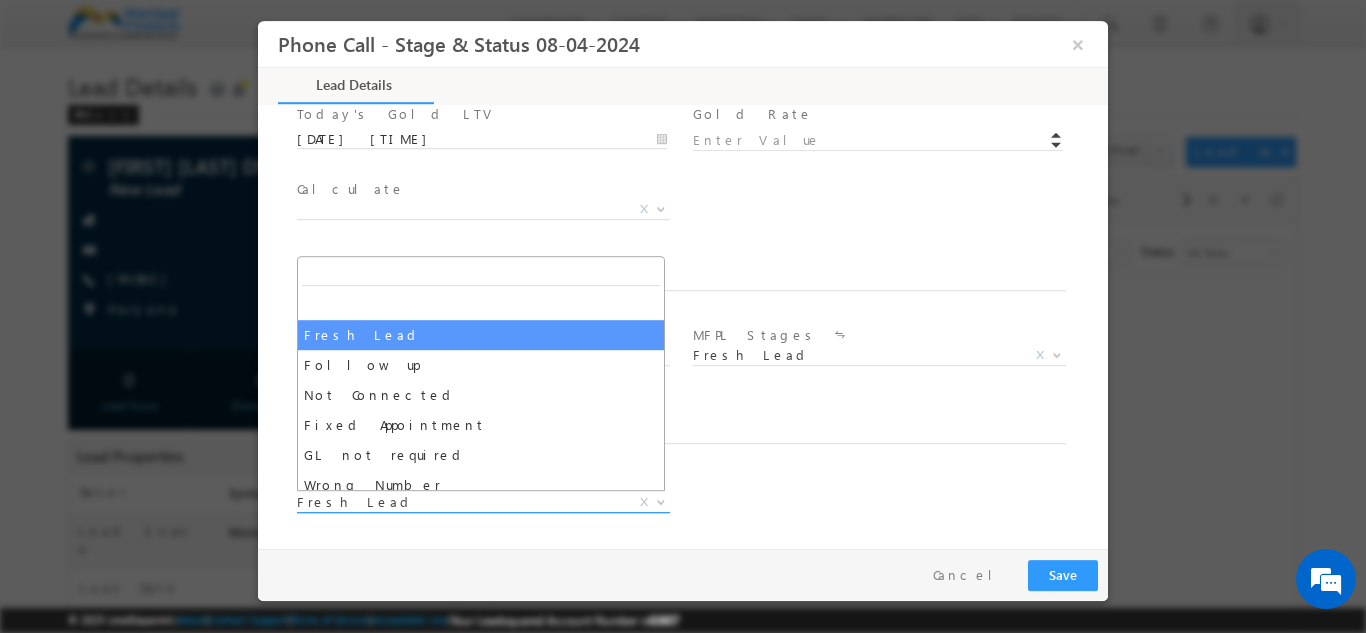click on "Fresh Lead" at bounding box center [459, 501] 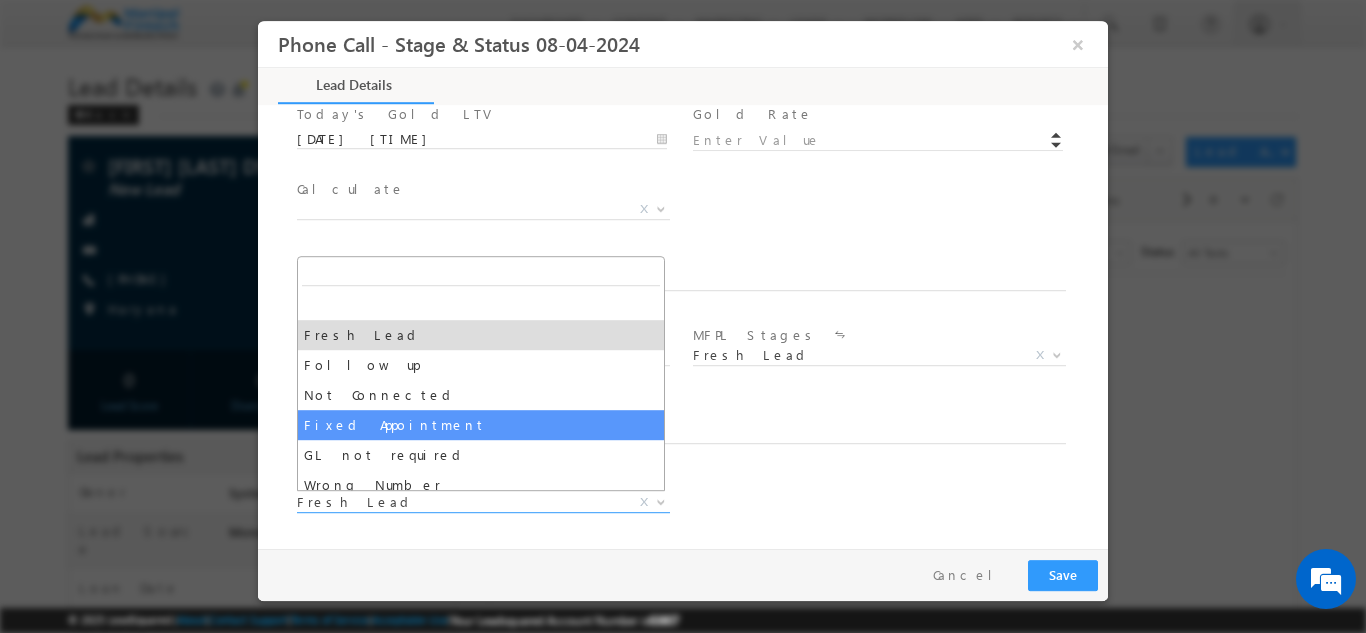 select on "Fixed Appointment" 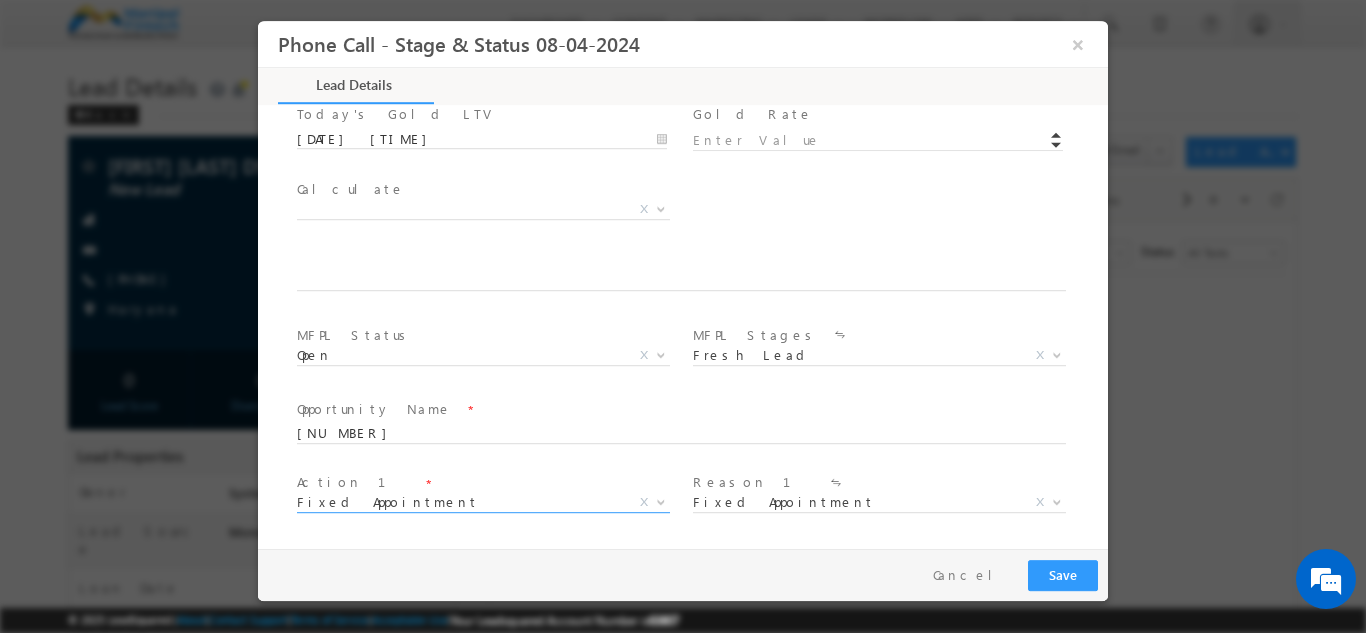 scroll, scrollTop: 1243, scrollLeft: 0, axis: vertical 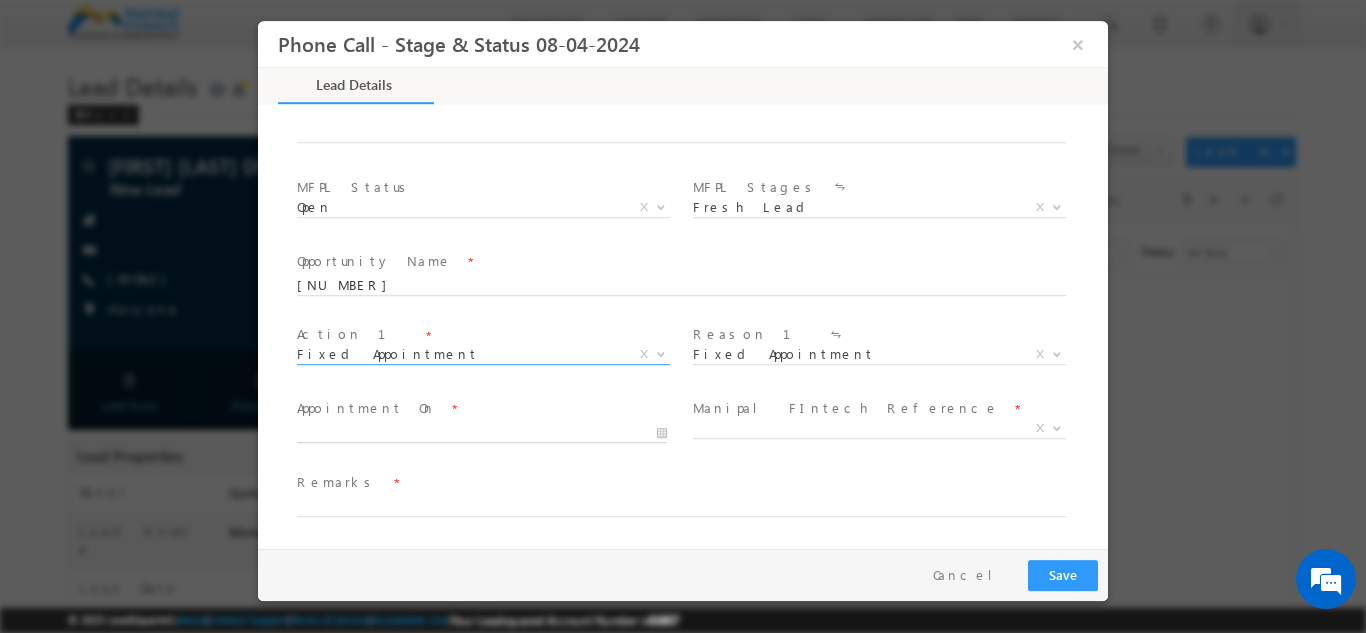 type on "07/18/25 2:27 PM" 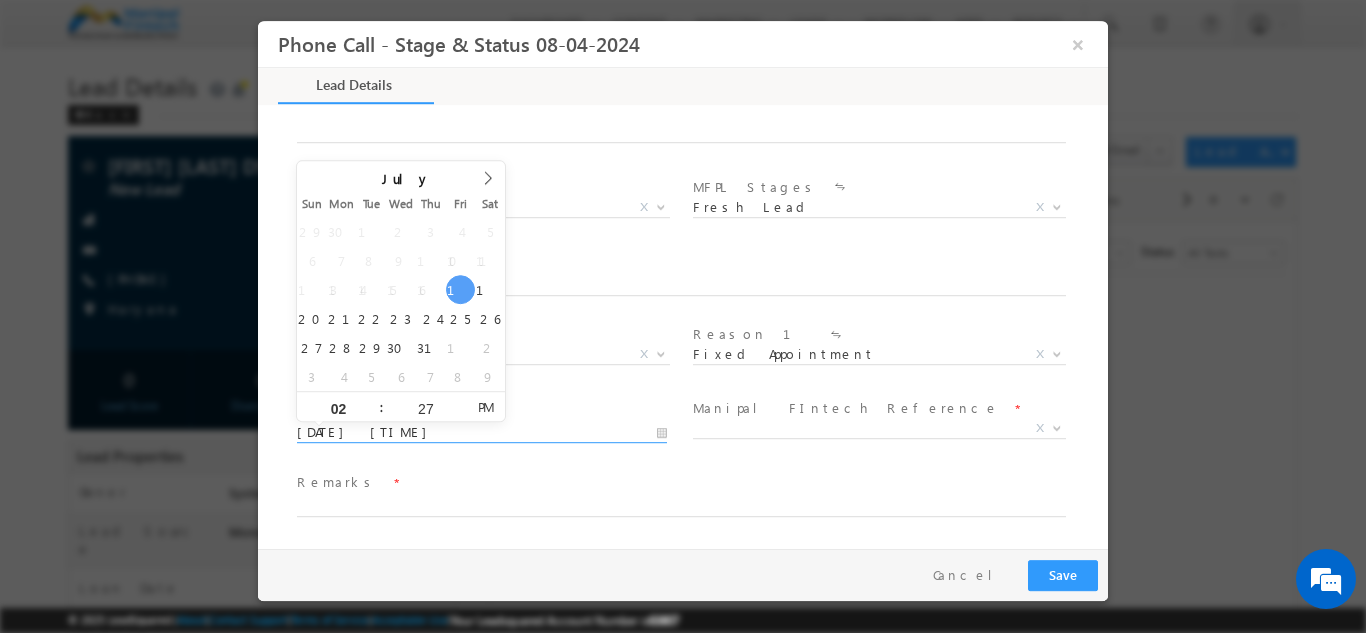 click on "07/18/25 2:27 PM" at bounding box center (482, 432) 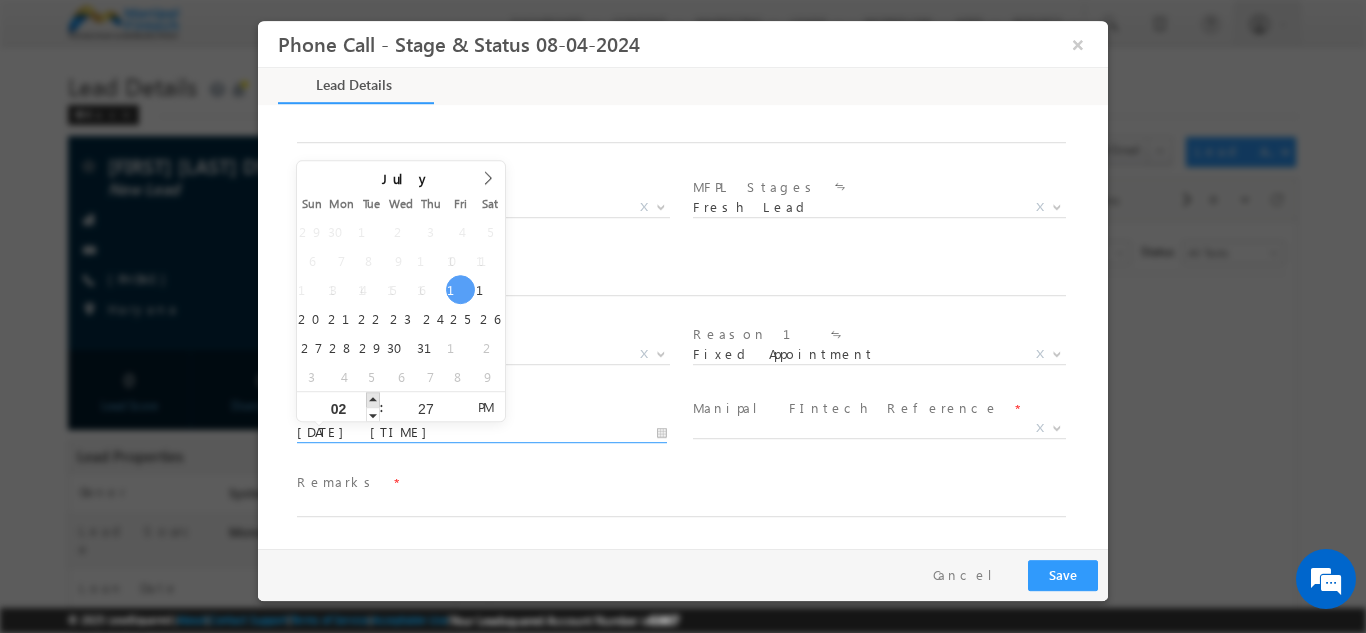 type on "07/18/25 3:27 PM" 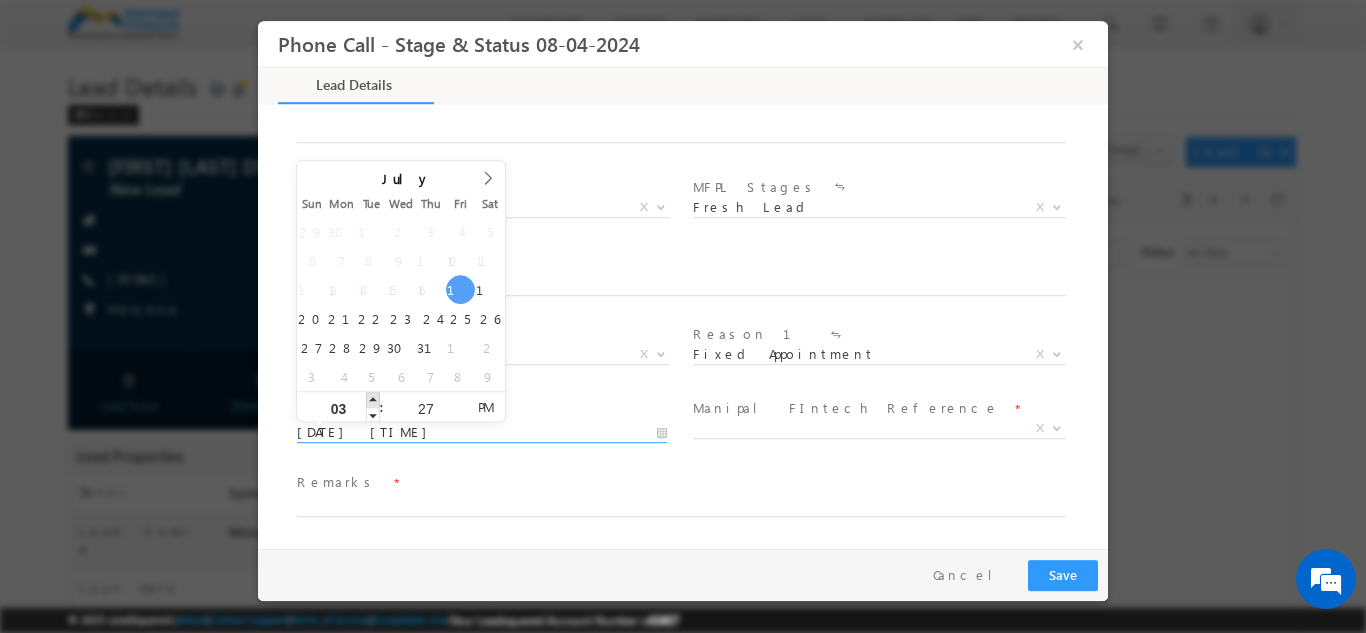 click at bounding box center [373, 398] 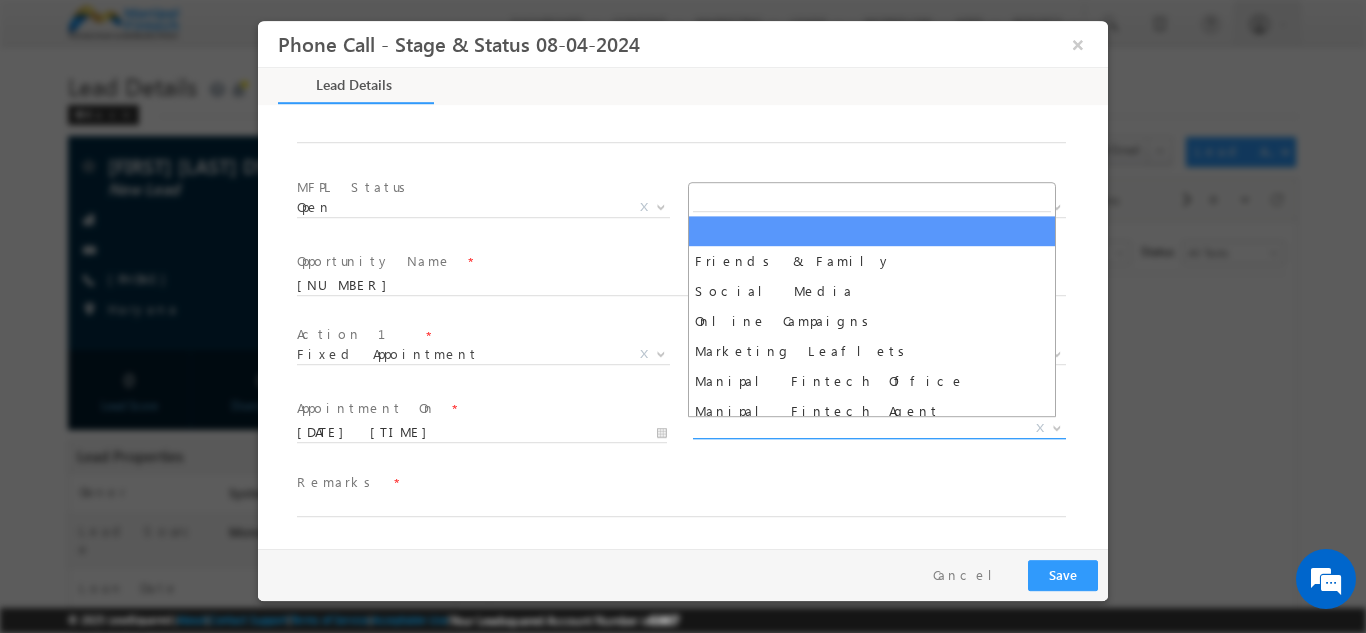 click on "X" at bounding box center [879, 428] 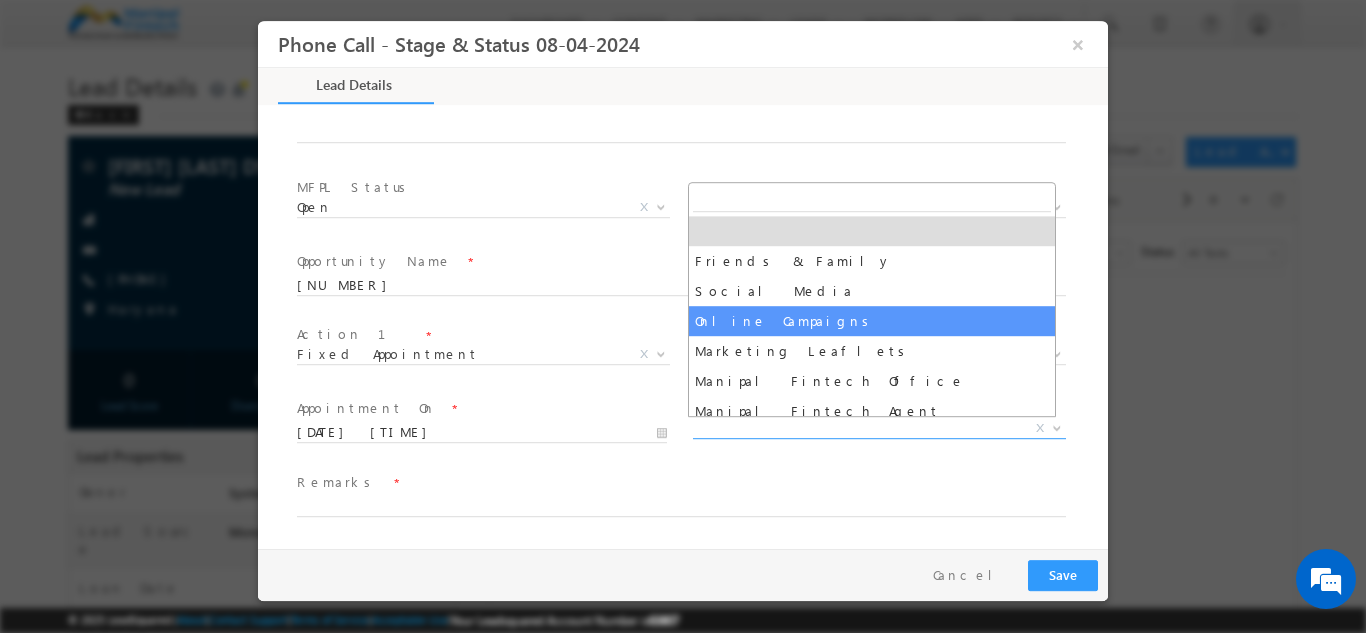 select on "Online Campaigns" 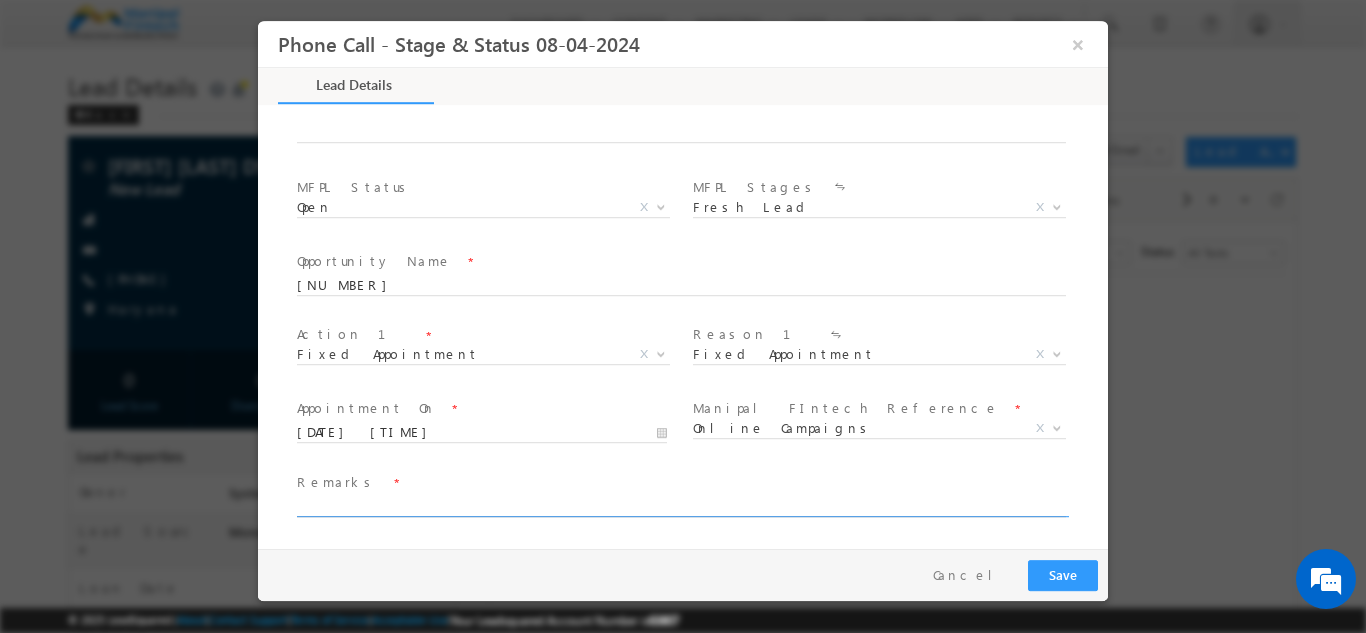 click at bounding box center [681, 506] 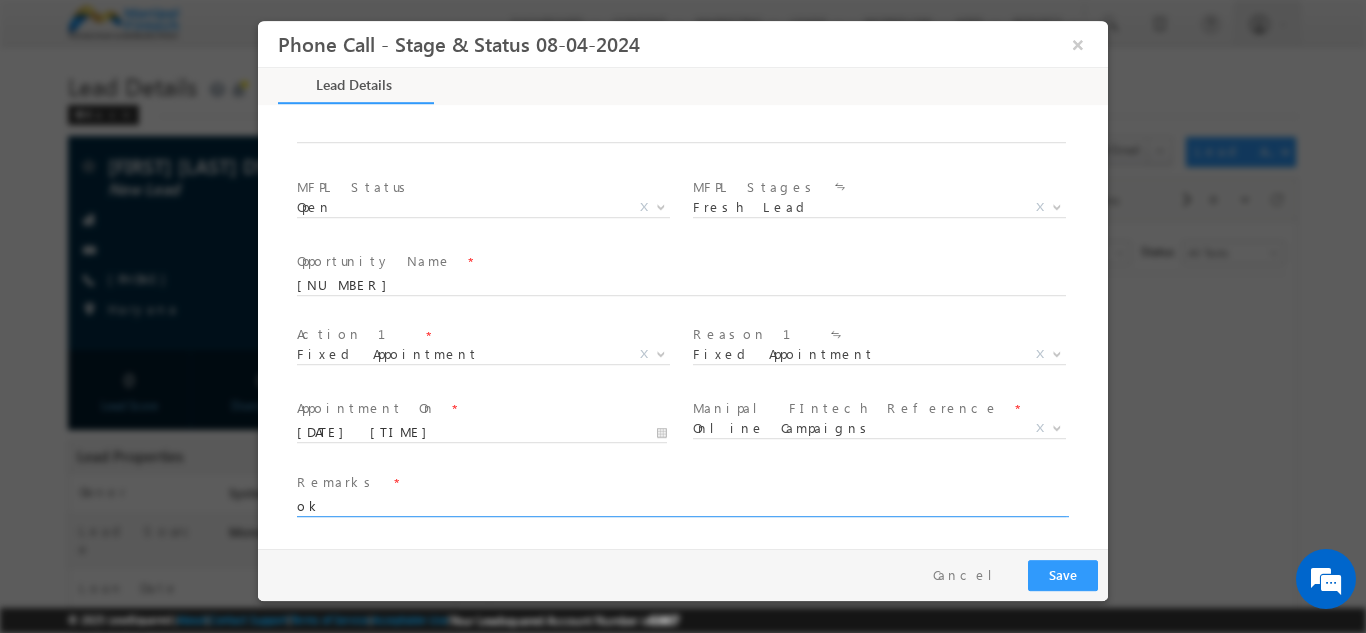 type on "ok" 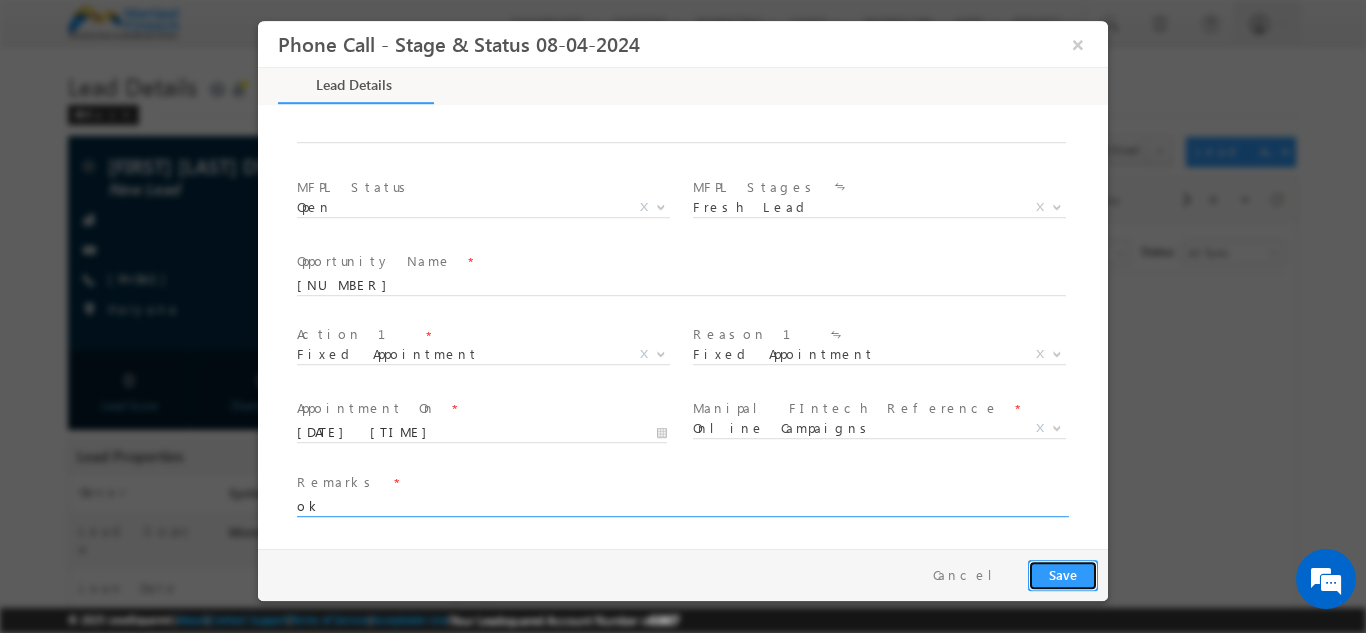 click on "Save" at bounding box center [1063, 574] 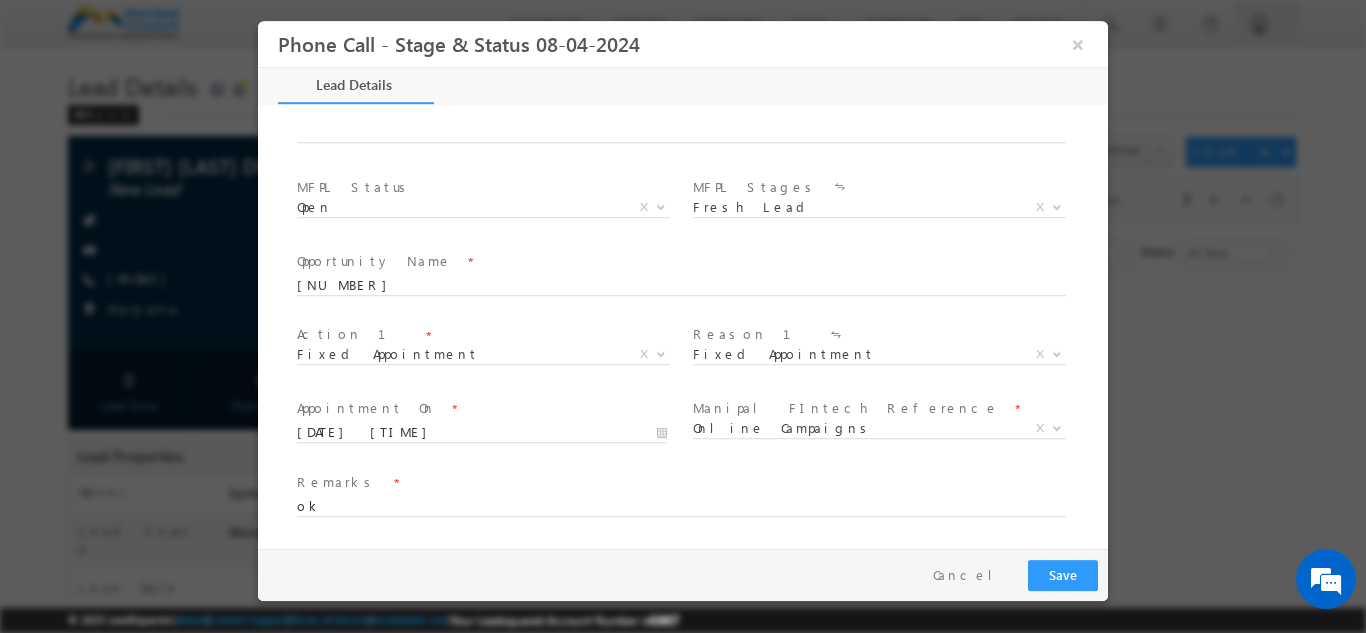 scroll, scrollTop: 534, scrollLeft: 0, axis: vertical 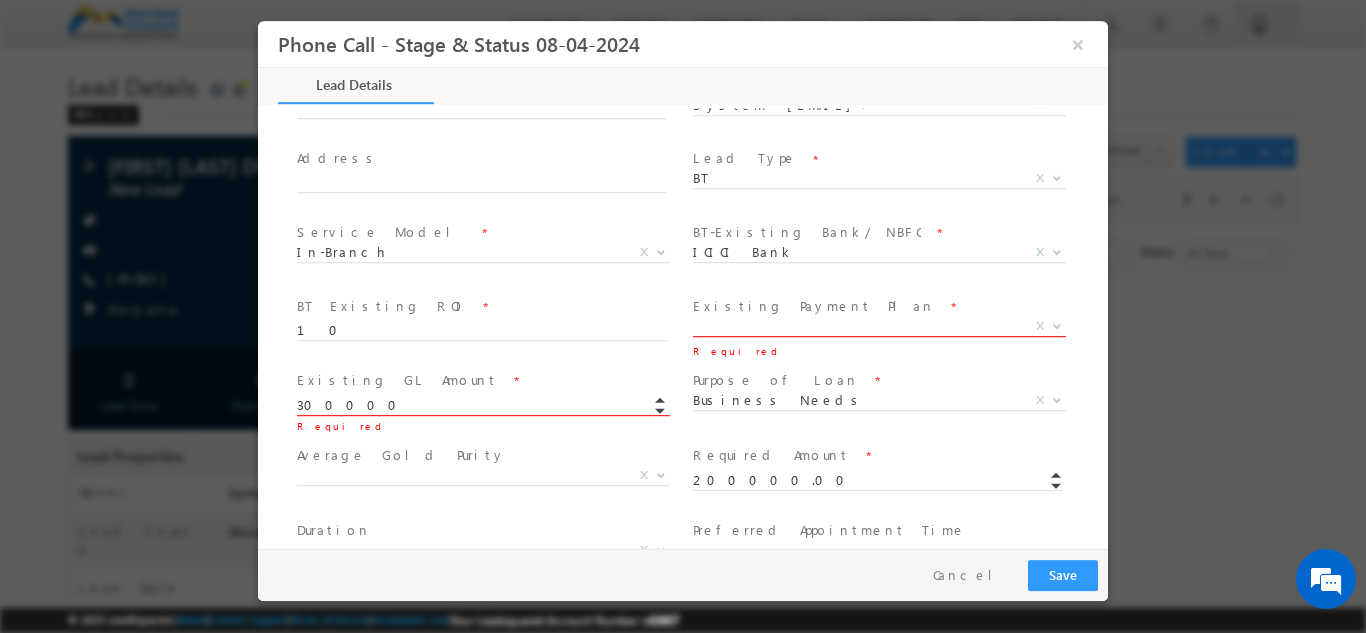 type on "300000.00" 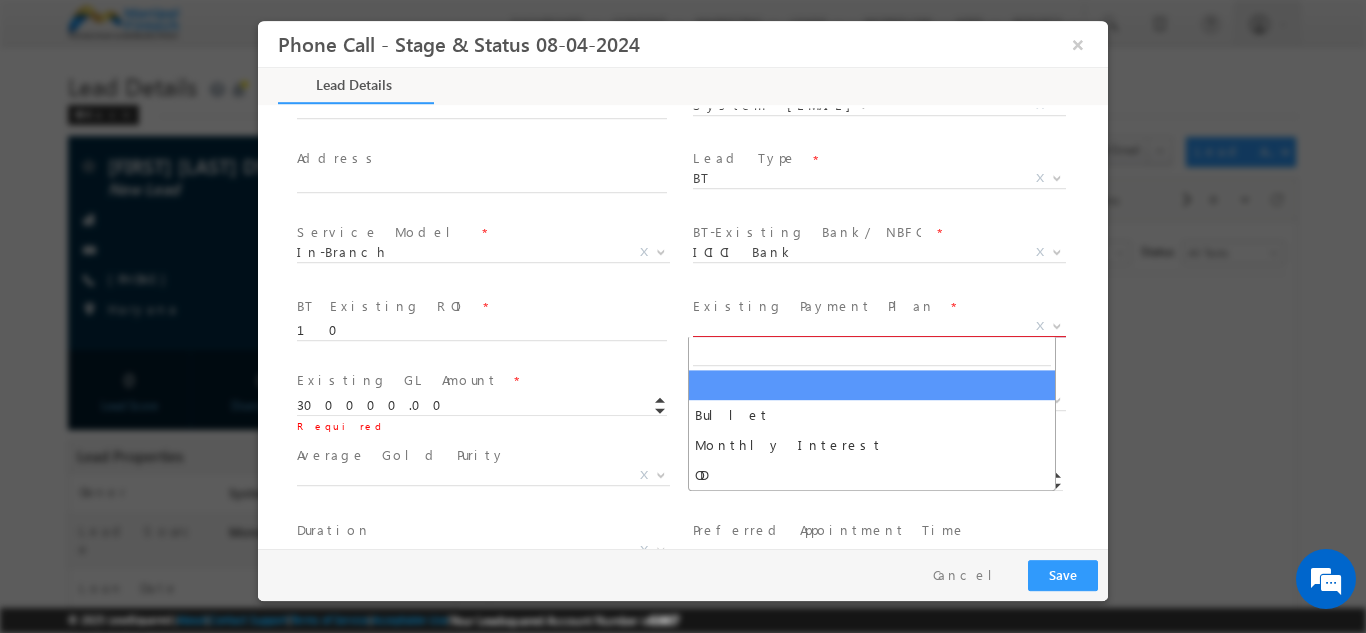 click on "X" at bounding box center [879, 326] 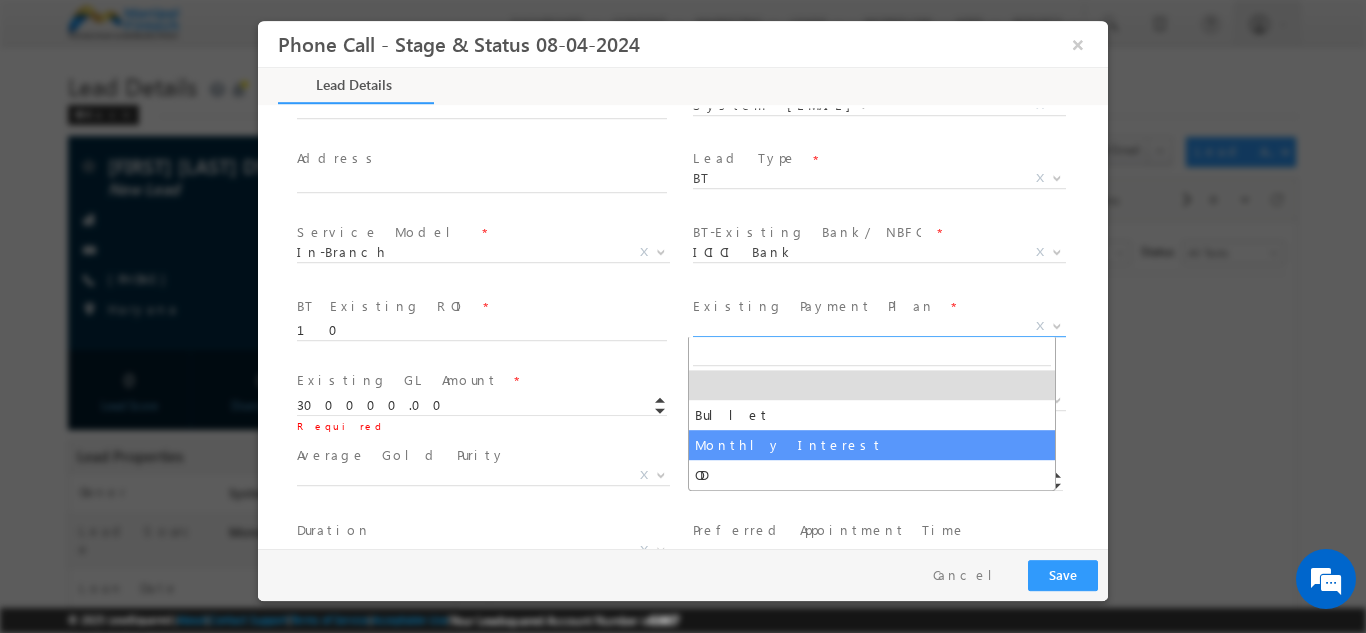 select on "Monthly Interest" 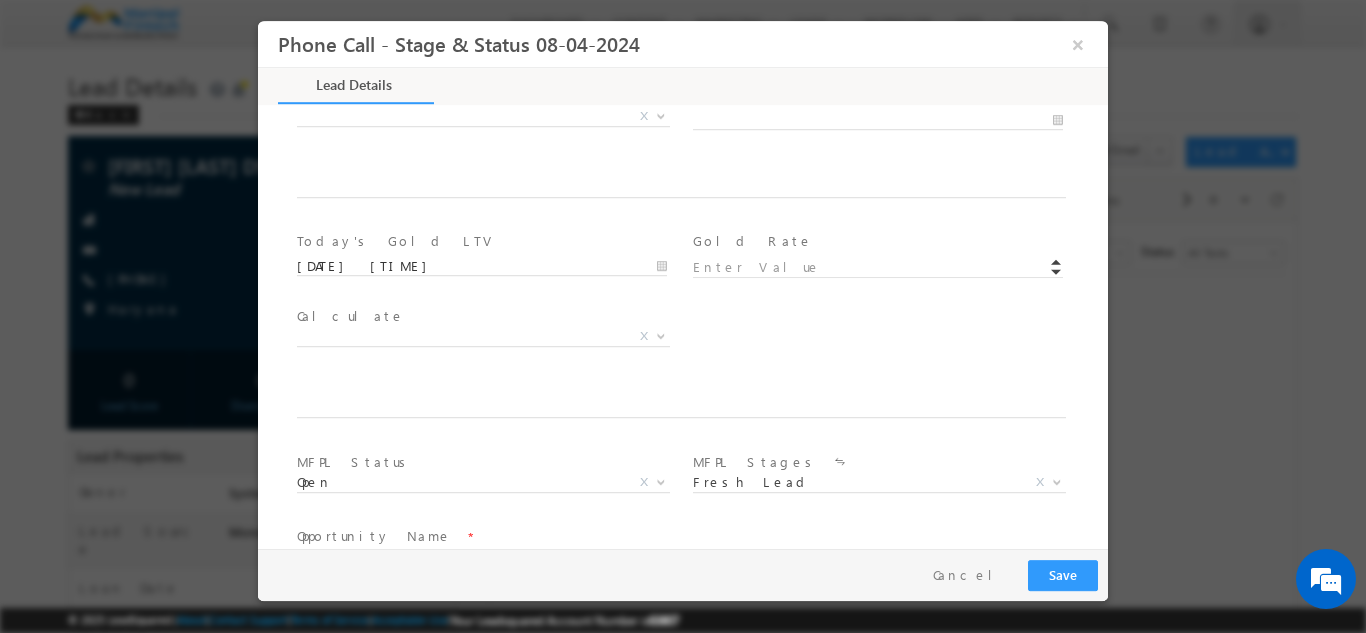 scroll, scrollTop: 1243, scrollLeft: 0, axis: vertical 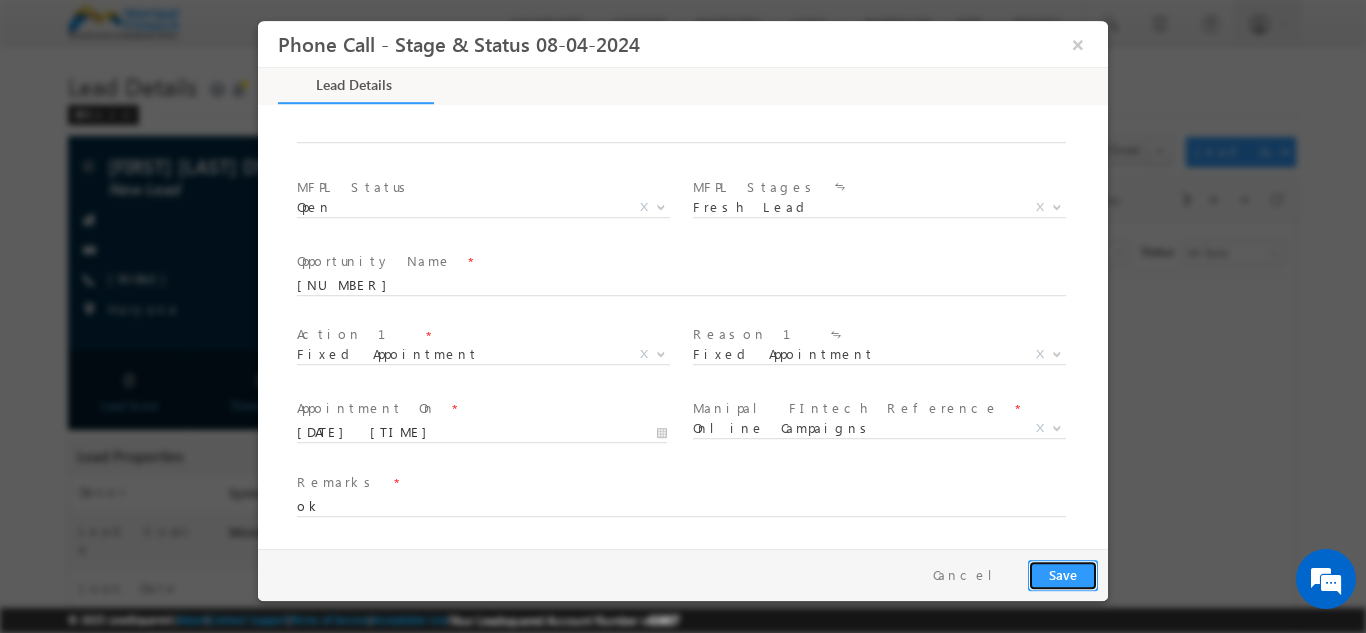 click on "Save" at bounding box center (1063, 574) 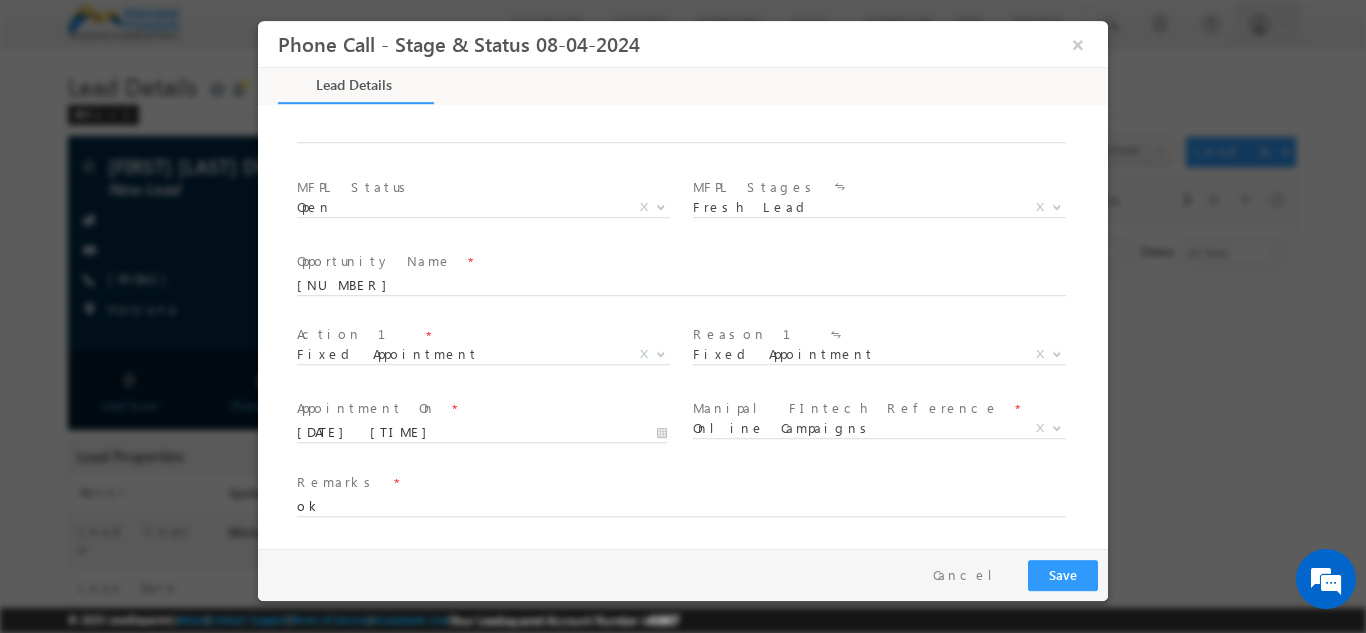 scroll, scrollTop: 0, scrollLeft: 0, axis: both 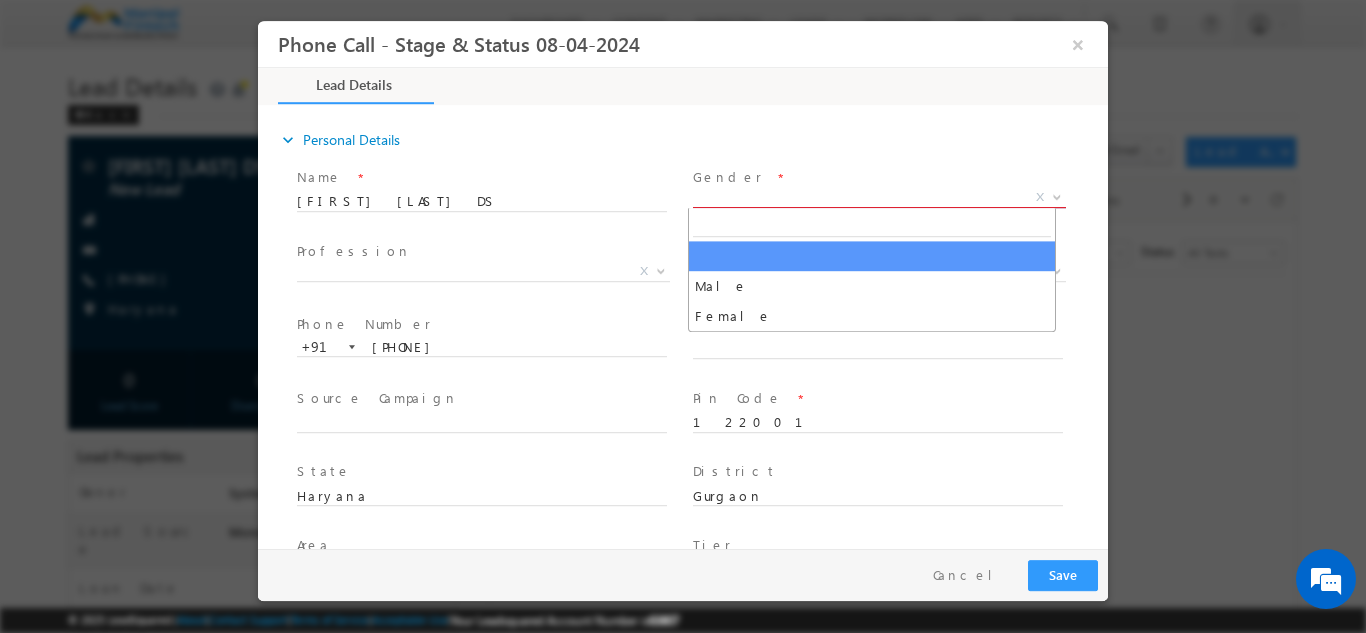 click on "X" at bounding box center [879, 197] 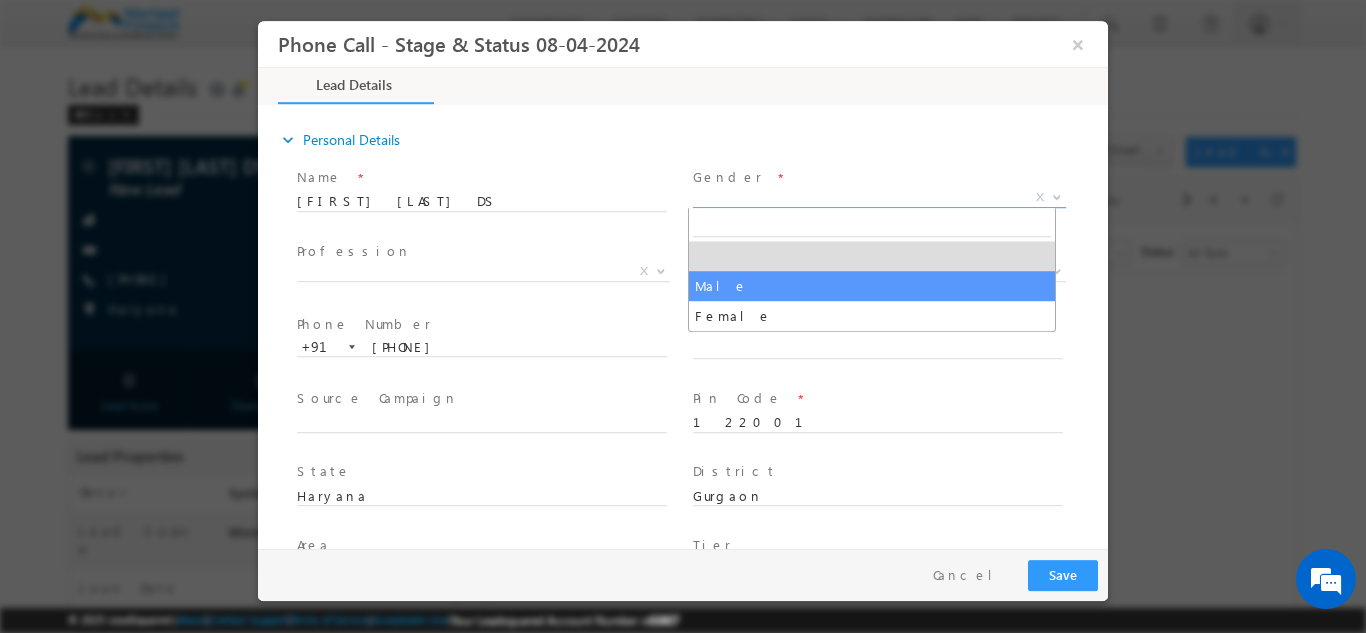 select on "Male" 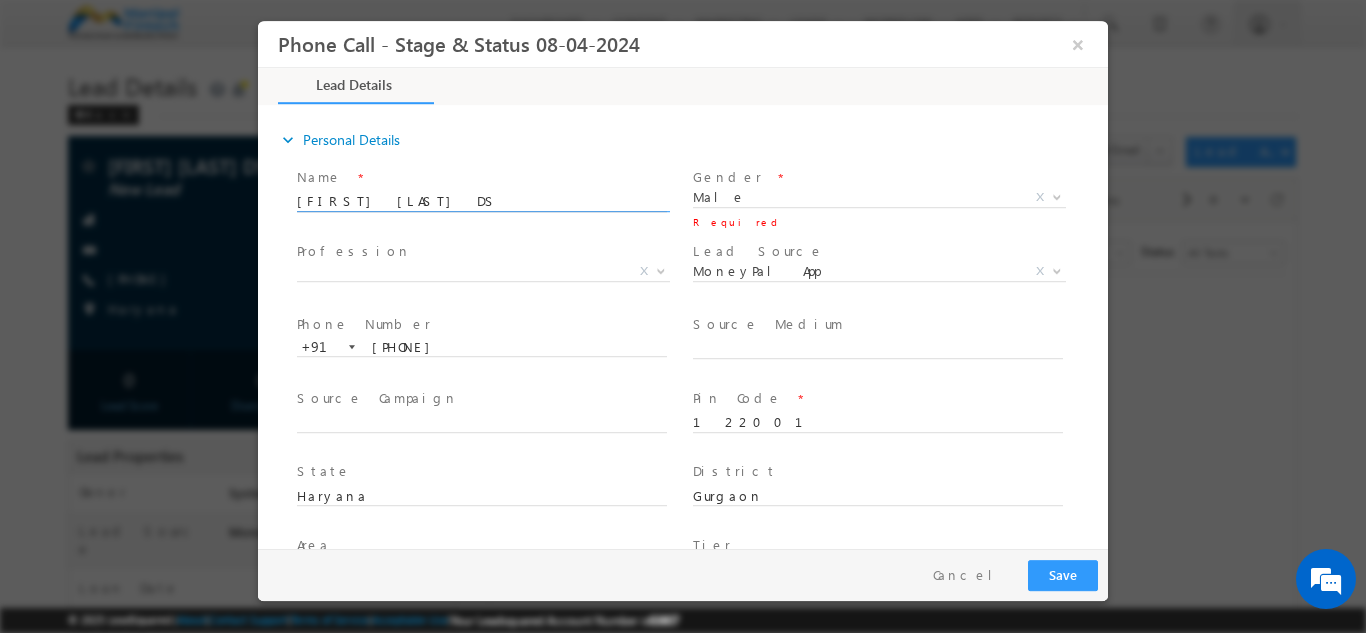 click on "SUMIT VERMA DS" at bounding box center (482, 201) 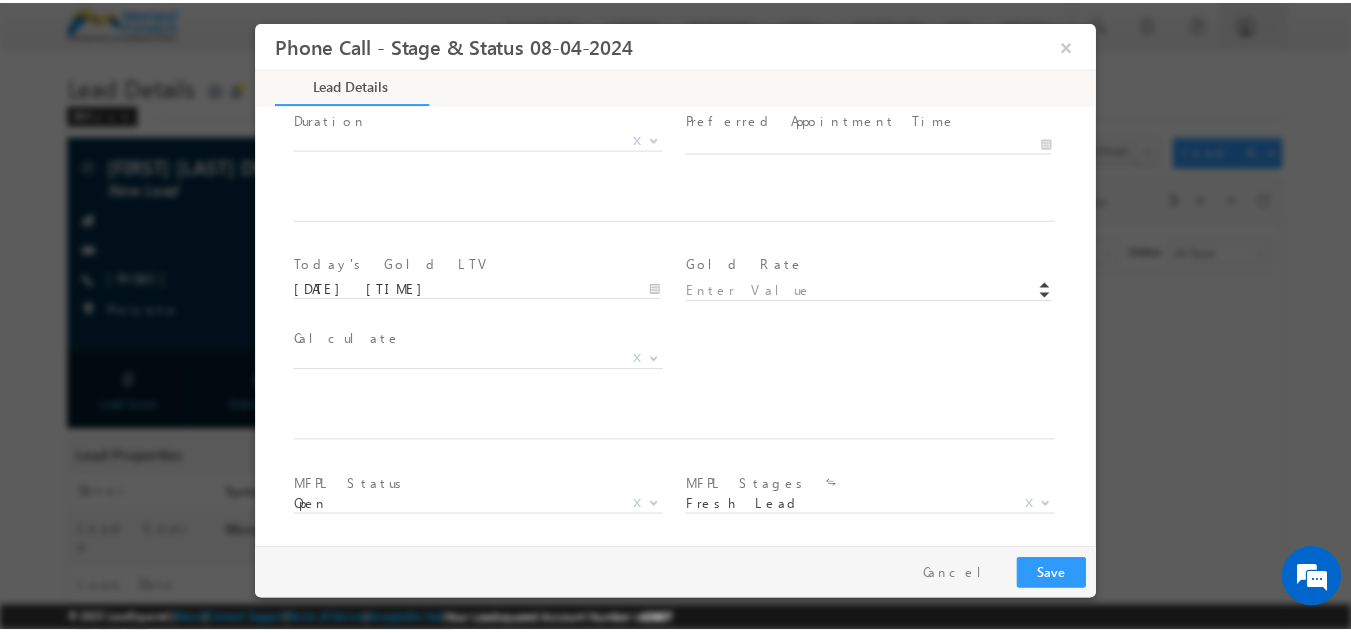 scroll, scrollTop: 1063, scrollLeft: 0, axis: vertical 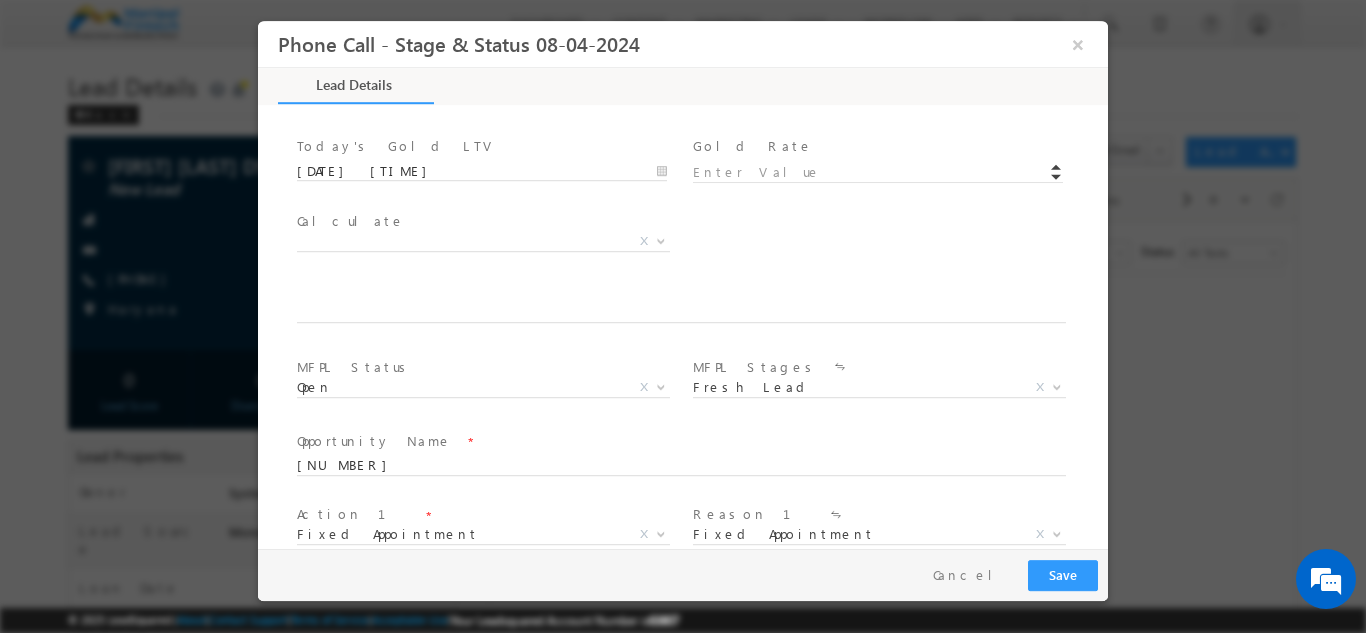 type on "SUMIT VERMA BT" 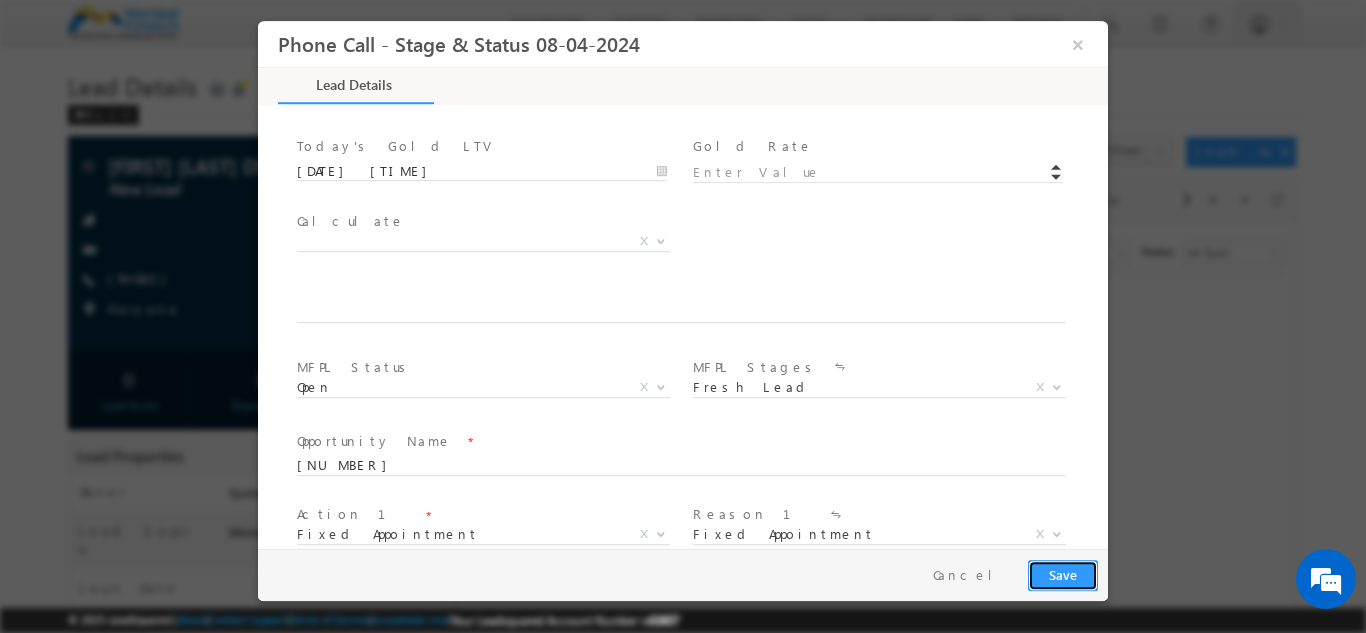 type on "SUMIT VERMA BT- MoneyPal App" 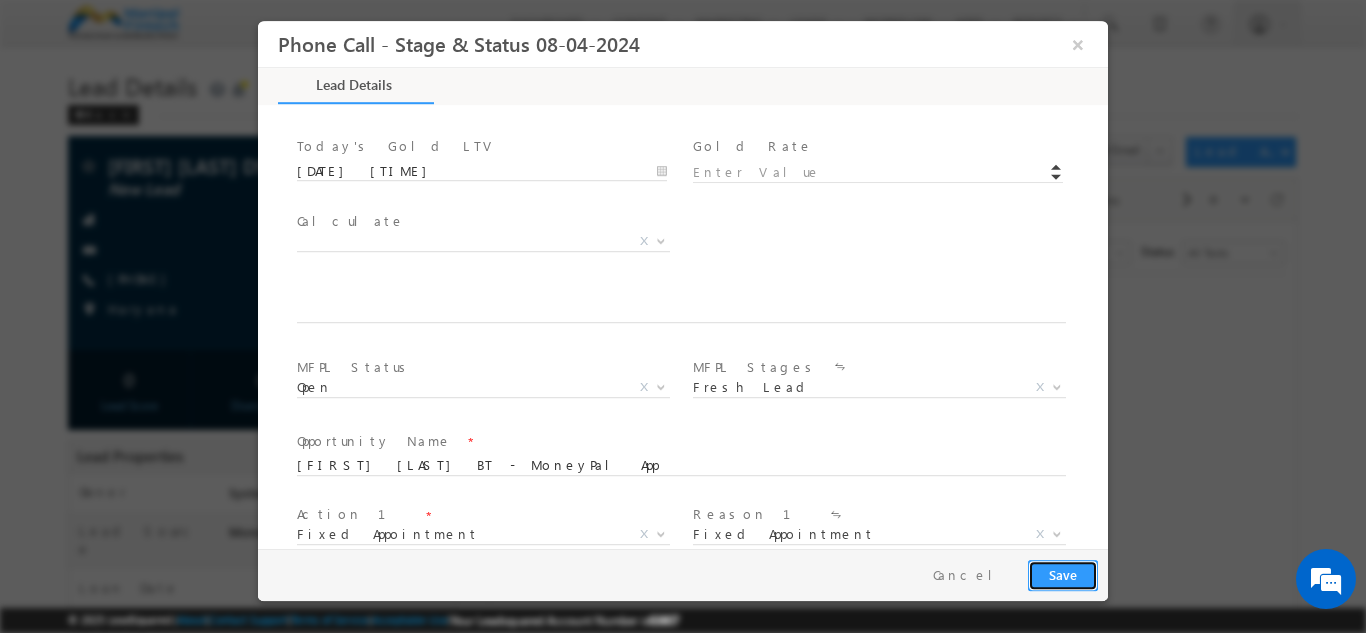 click on "Save" at bounding box center (1063, 574) 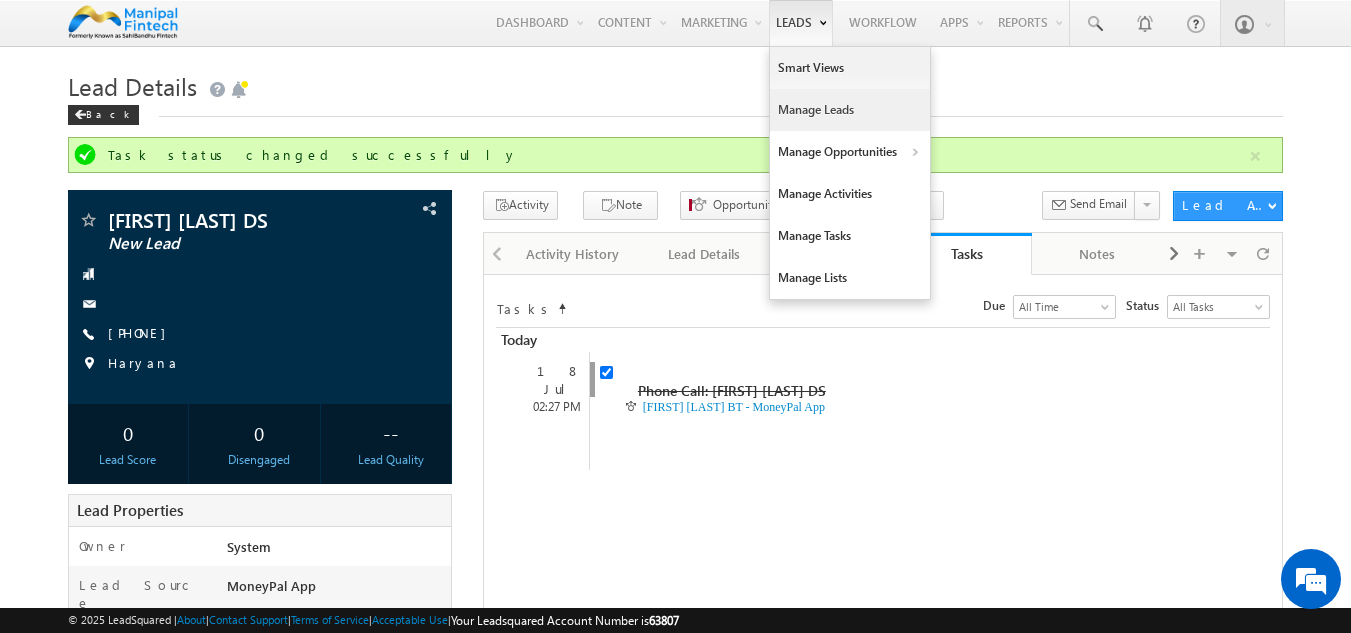 click on "Manage Leads" at bounding box center (850, 110) 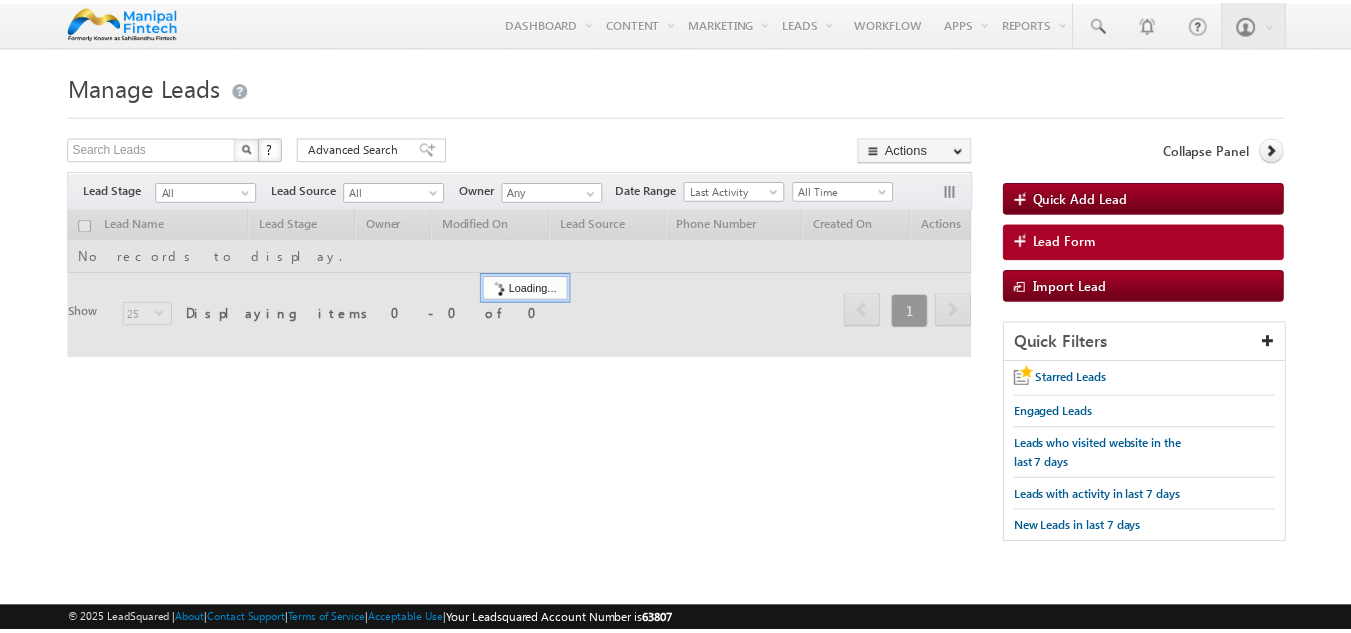 scroll, scrollTop: 0, scrollLeft: 0, axis: both 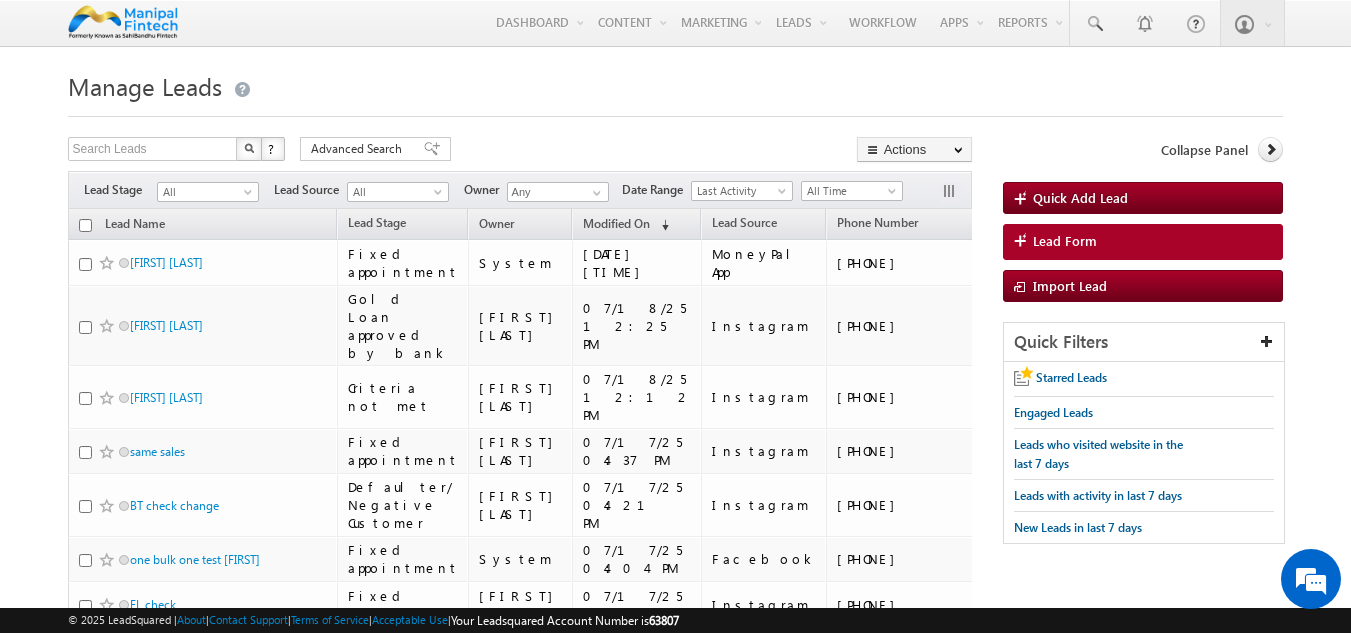 click at bounding box center [676, 110] 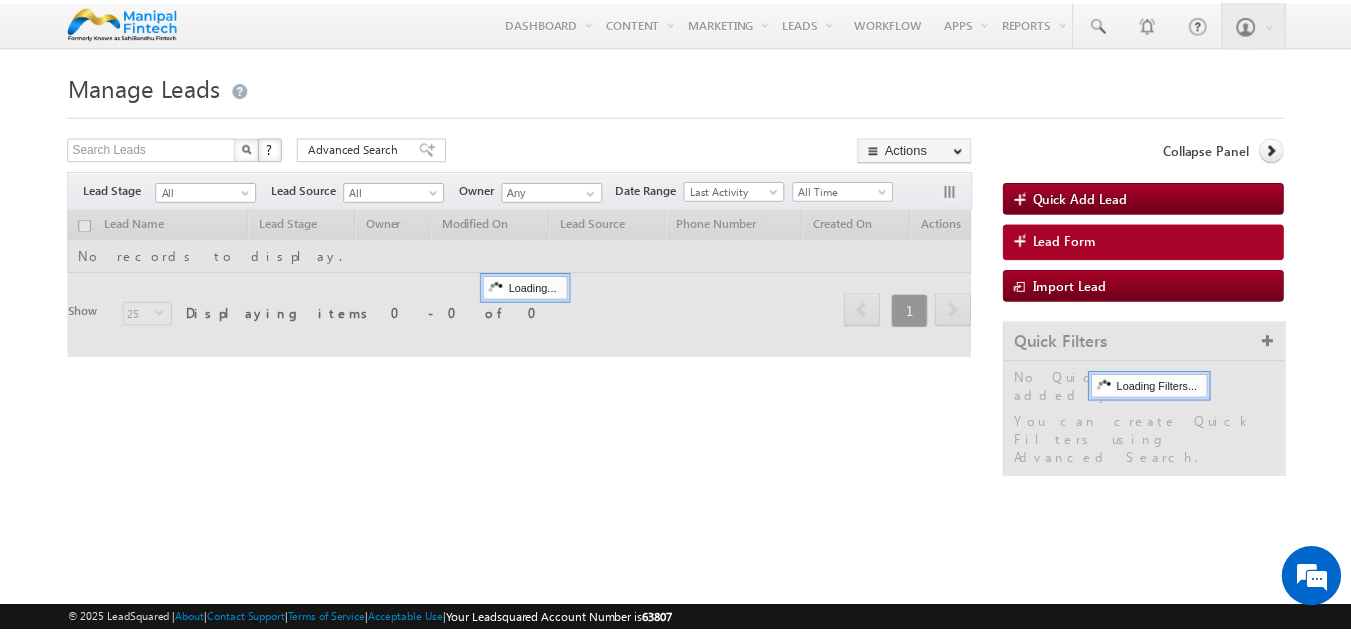 scroll, scrollTop: 0, scrollLeft: 0, axis: both 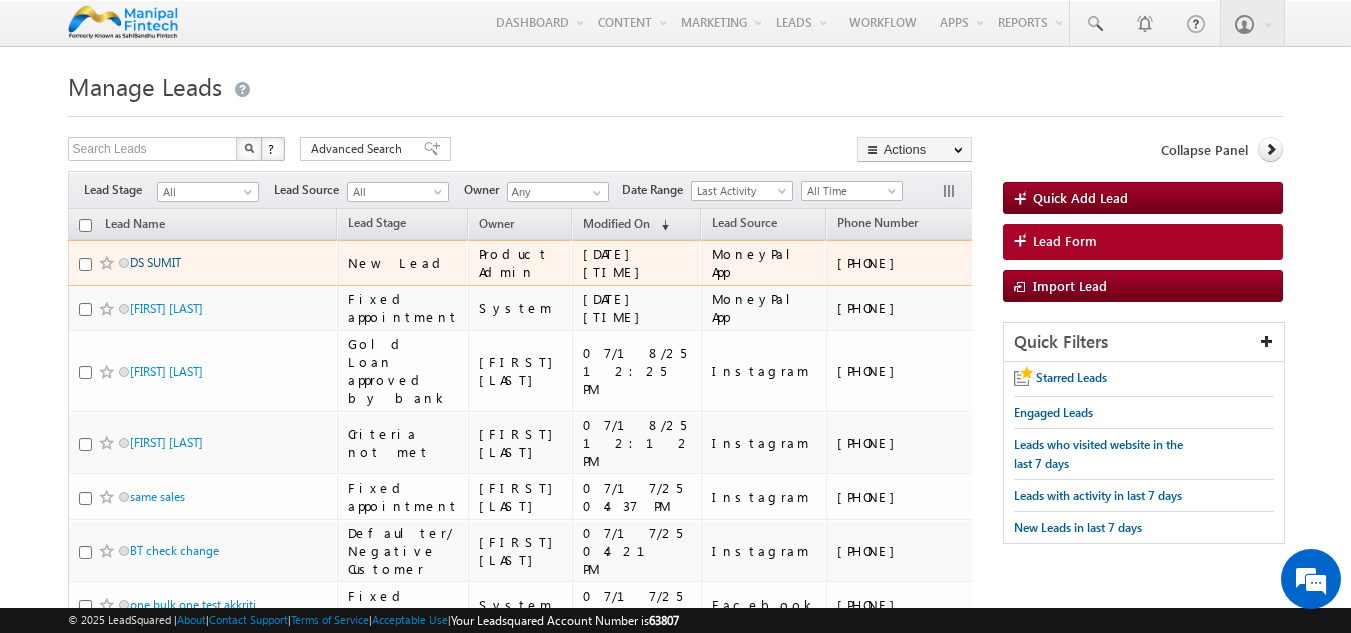 click on "DS SUMIT" at bounding box center [155, 262] 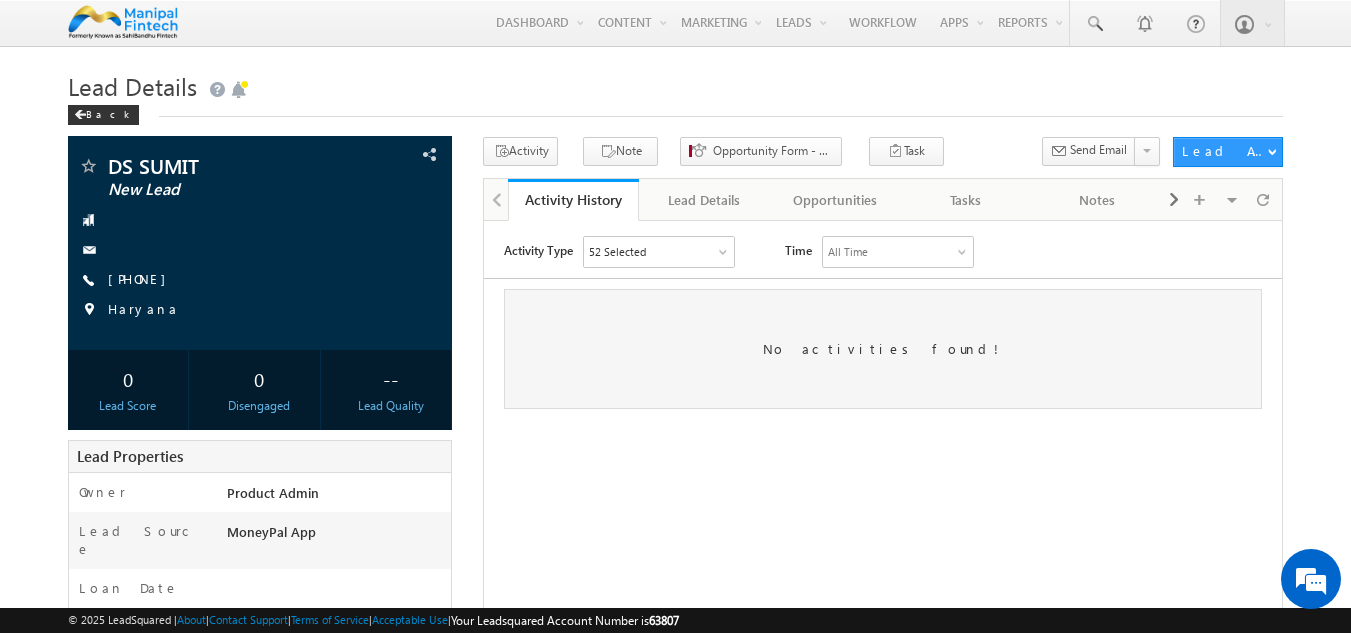 scroll, scrollTop: 0, scrollLeft: 0, axis: both 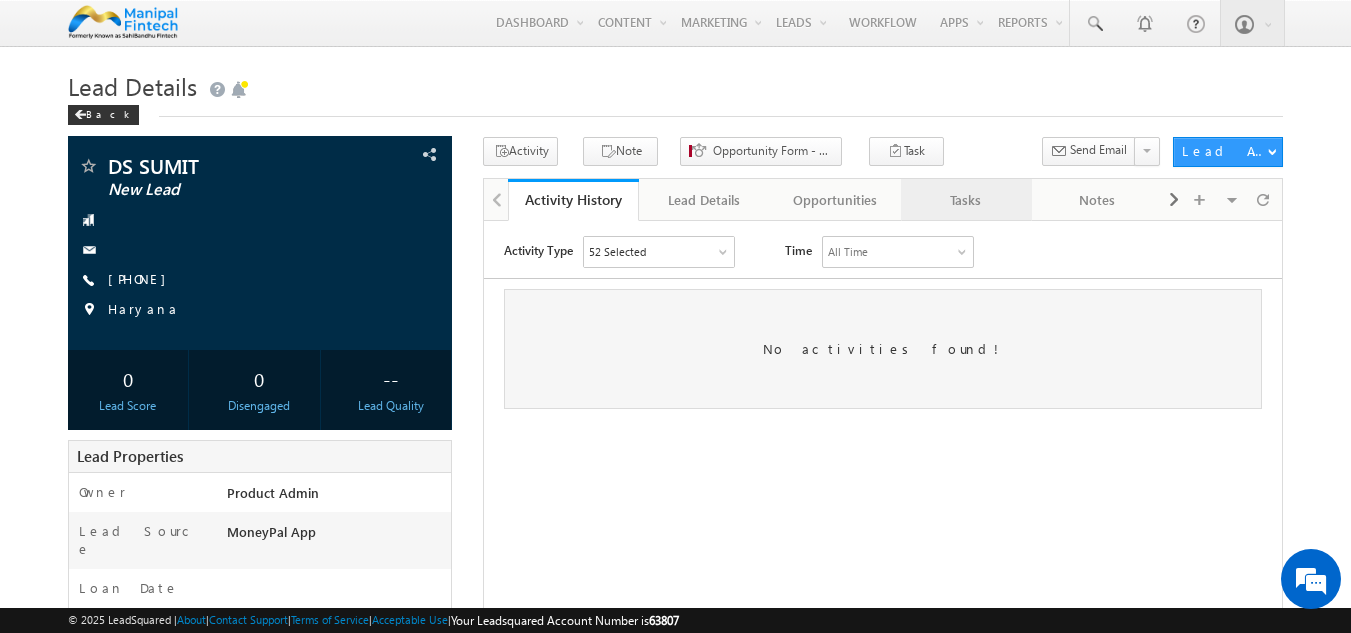 click on "Tasks" at bounding box center [965, 200] 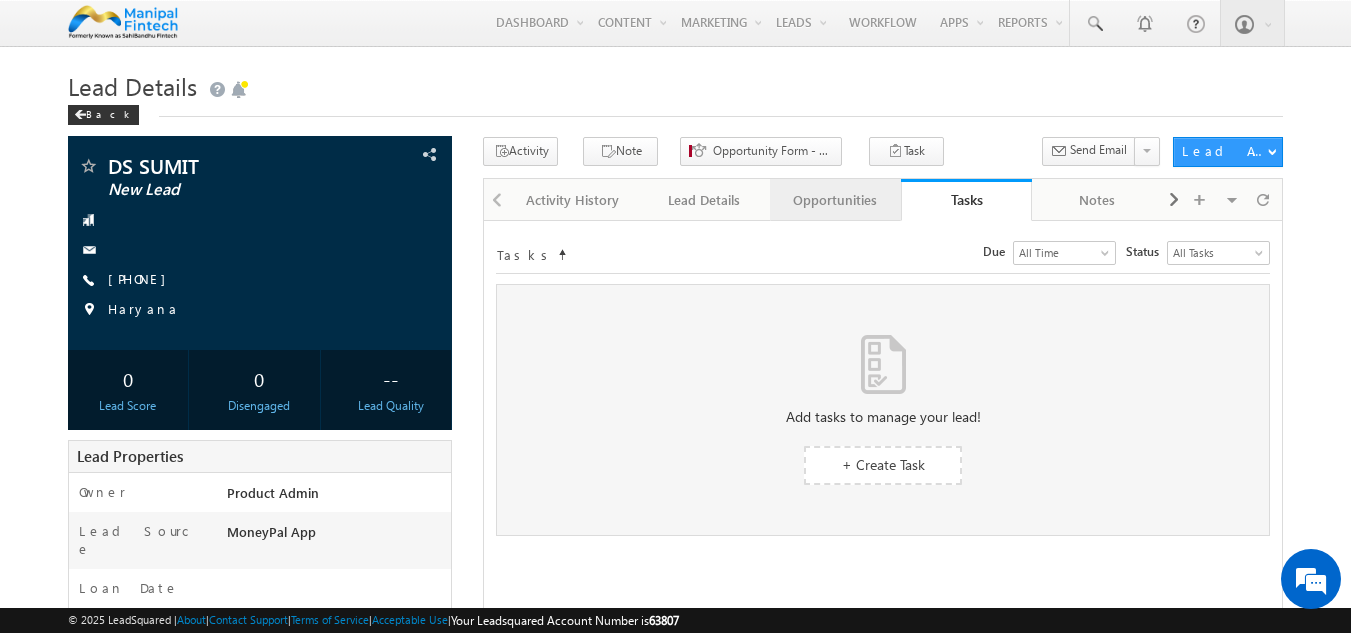 click on "Opportunities" at bounding box center [835, 200] 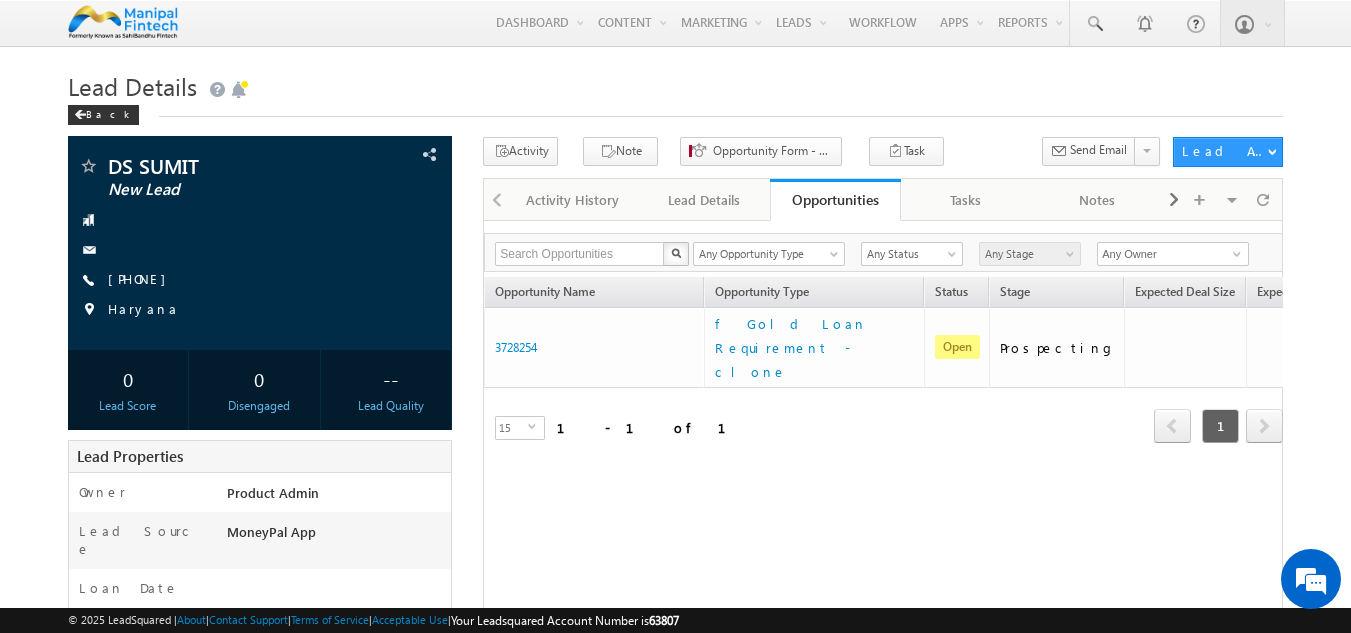 scroll, scrollTop: 0, scrollLeft: 0, axis: both 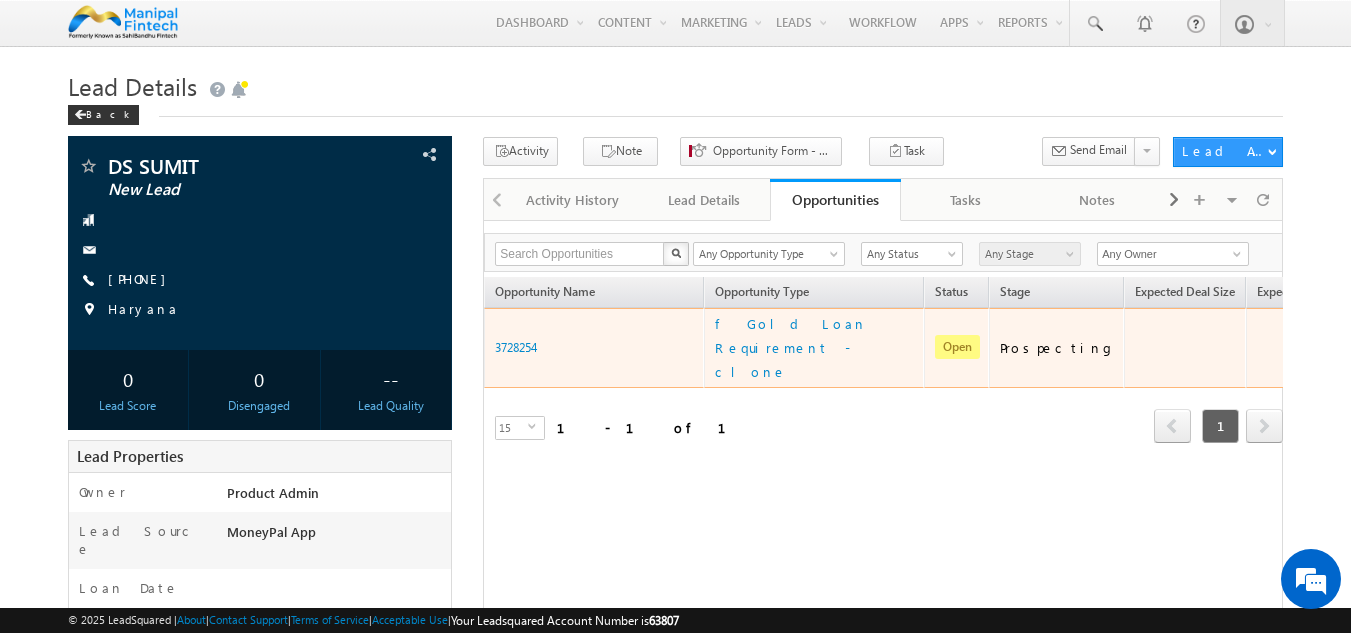 click on "Open" at bounding box center [957, 347] 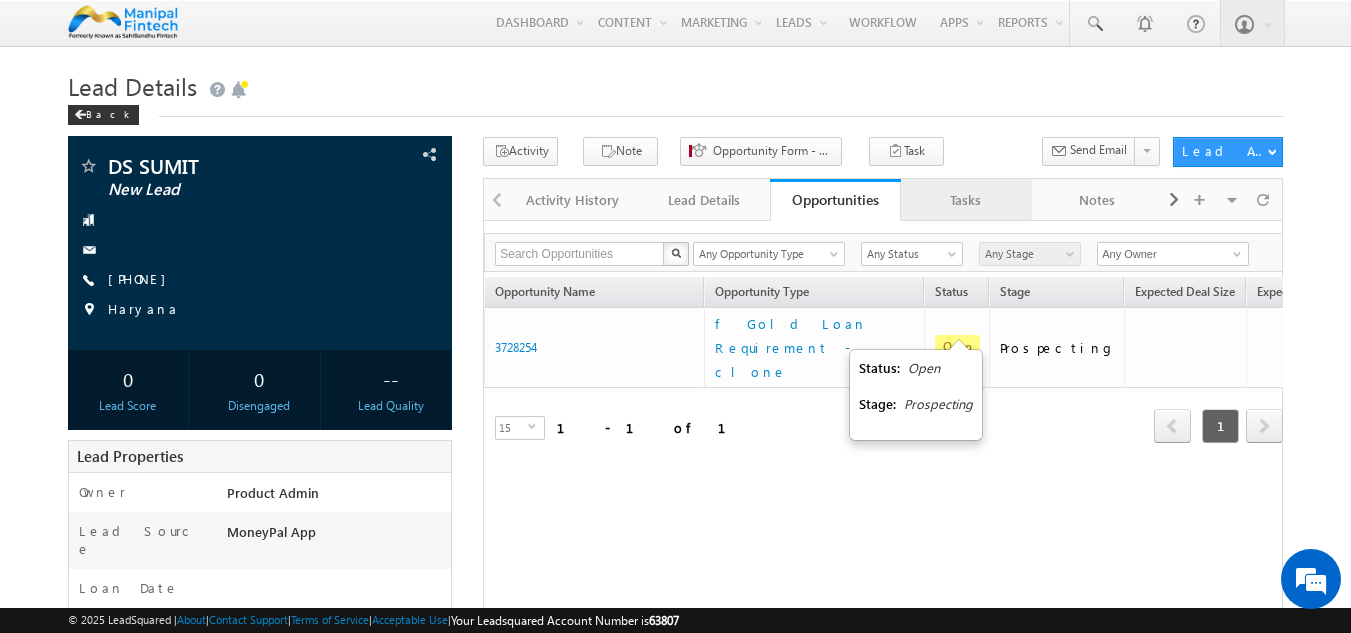 click on "Tasks" at bounding box center (965, 200) 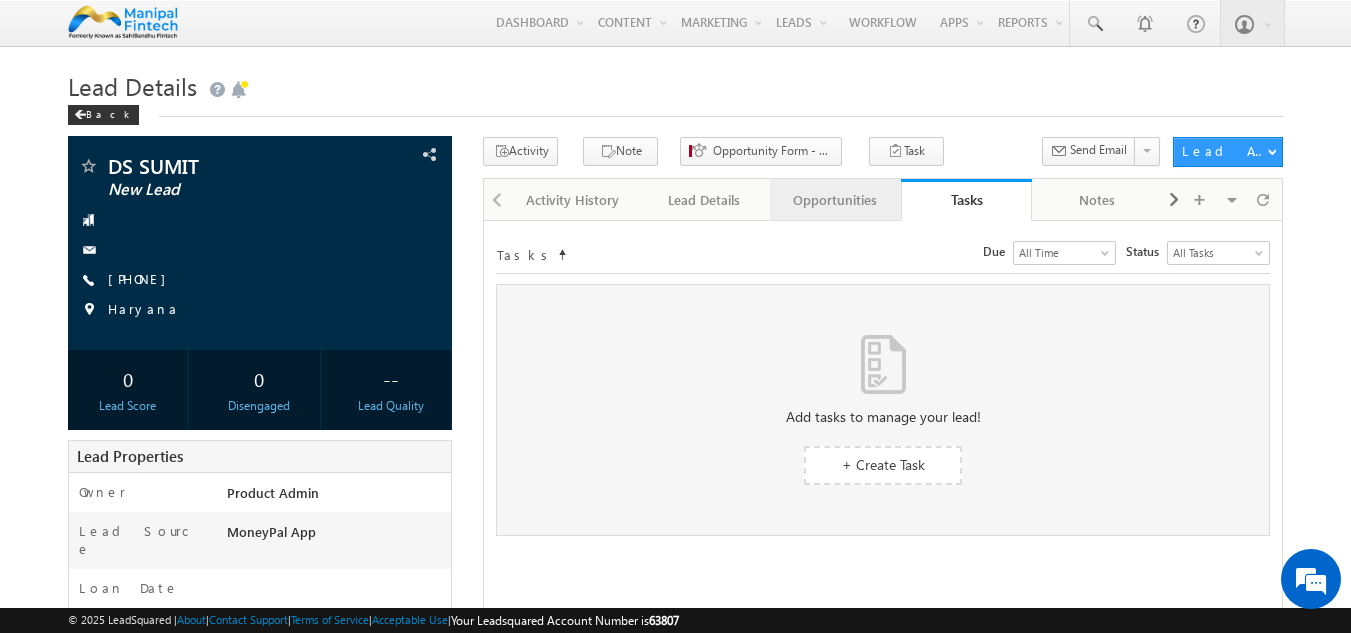 click on "Opportunities" at bounding box center (834, 200) 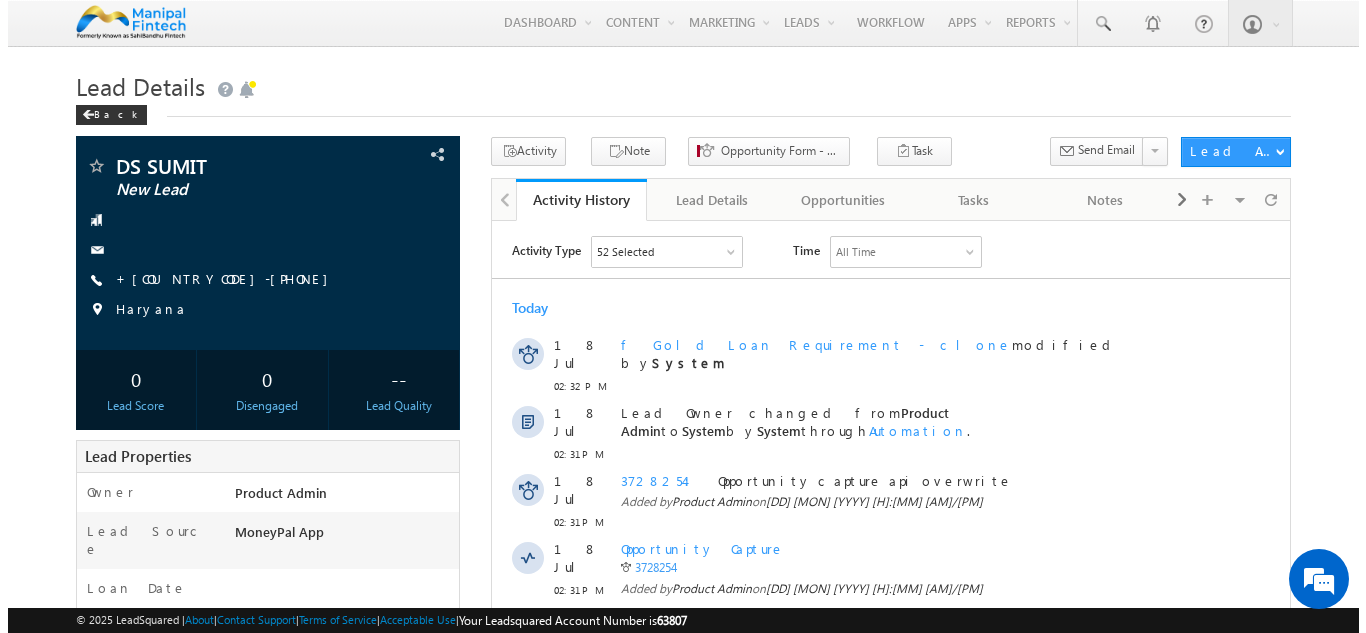 scroll, scrollTop: 0, scrollLeft: 0, axis: both 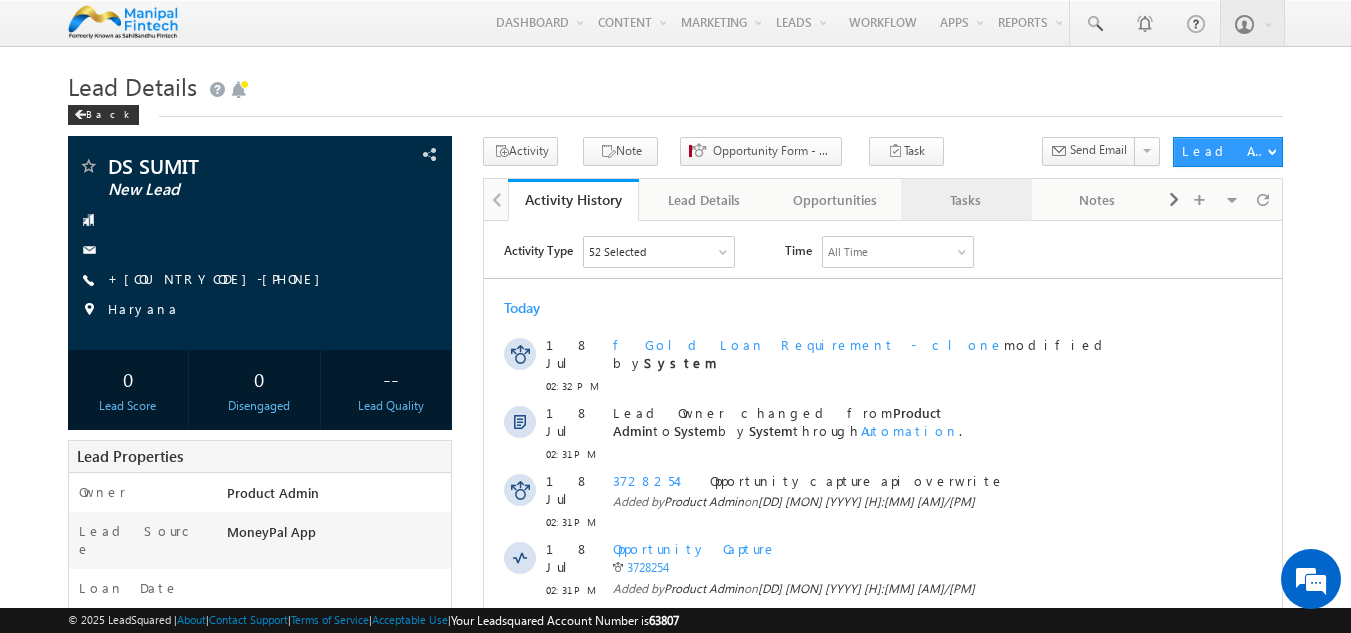 click on "Tasks" at bounding box center [965, 200] 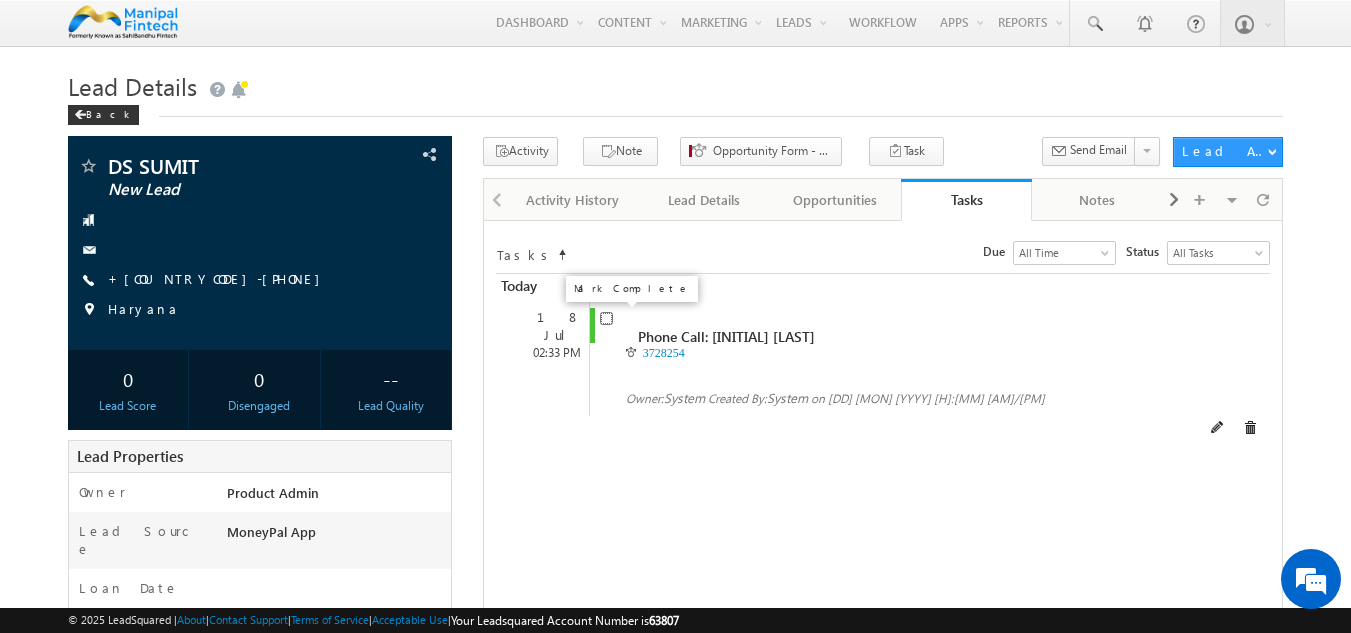 click at bounding box center (606, 318) 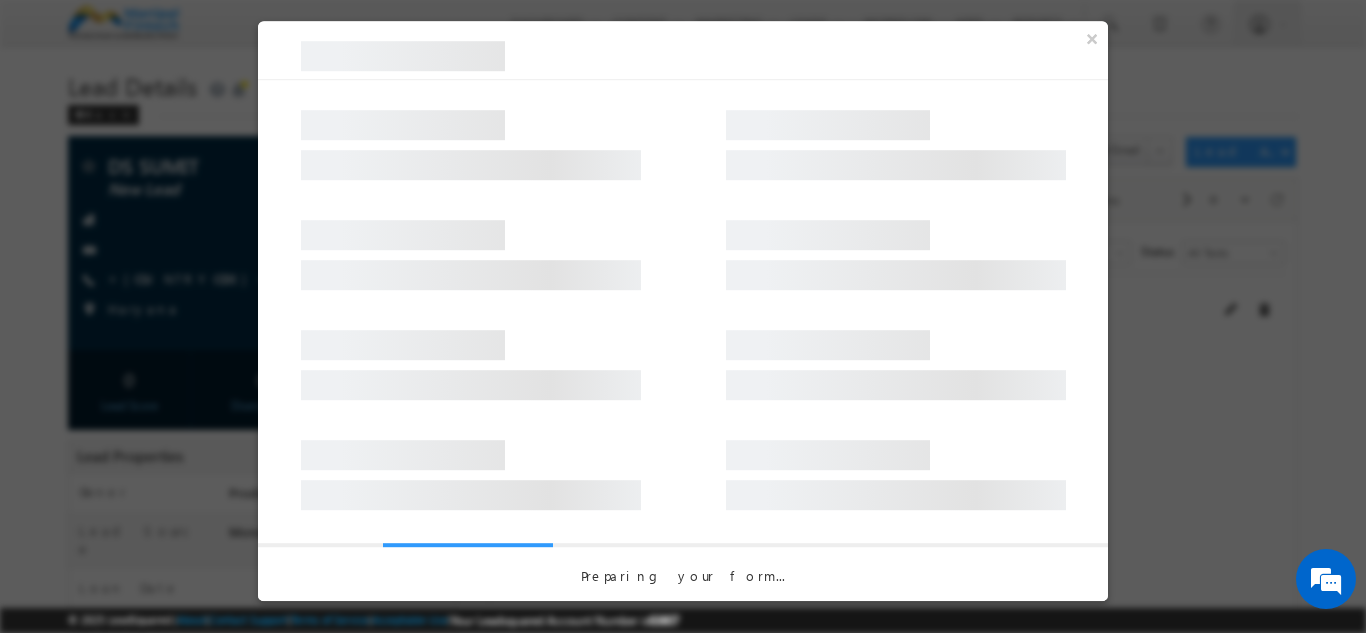 scroll, scrollTop: 0, scrollLeft: 0, axis: both 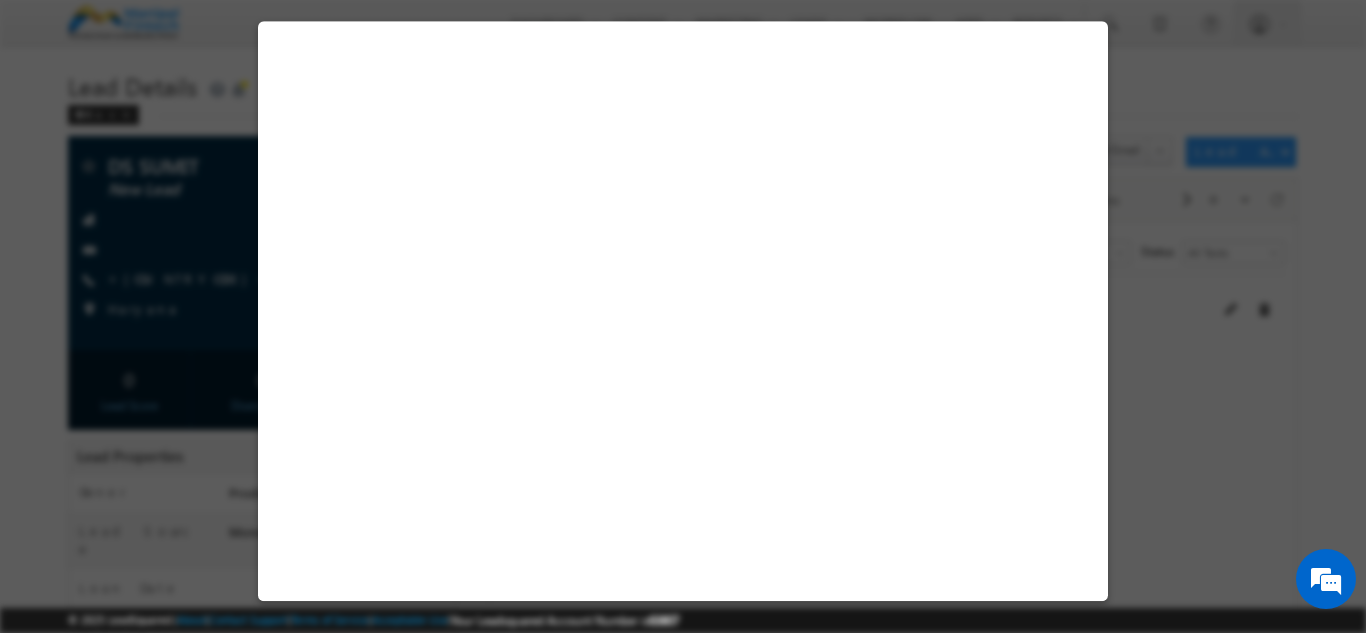 select on "MoneyPal App" 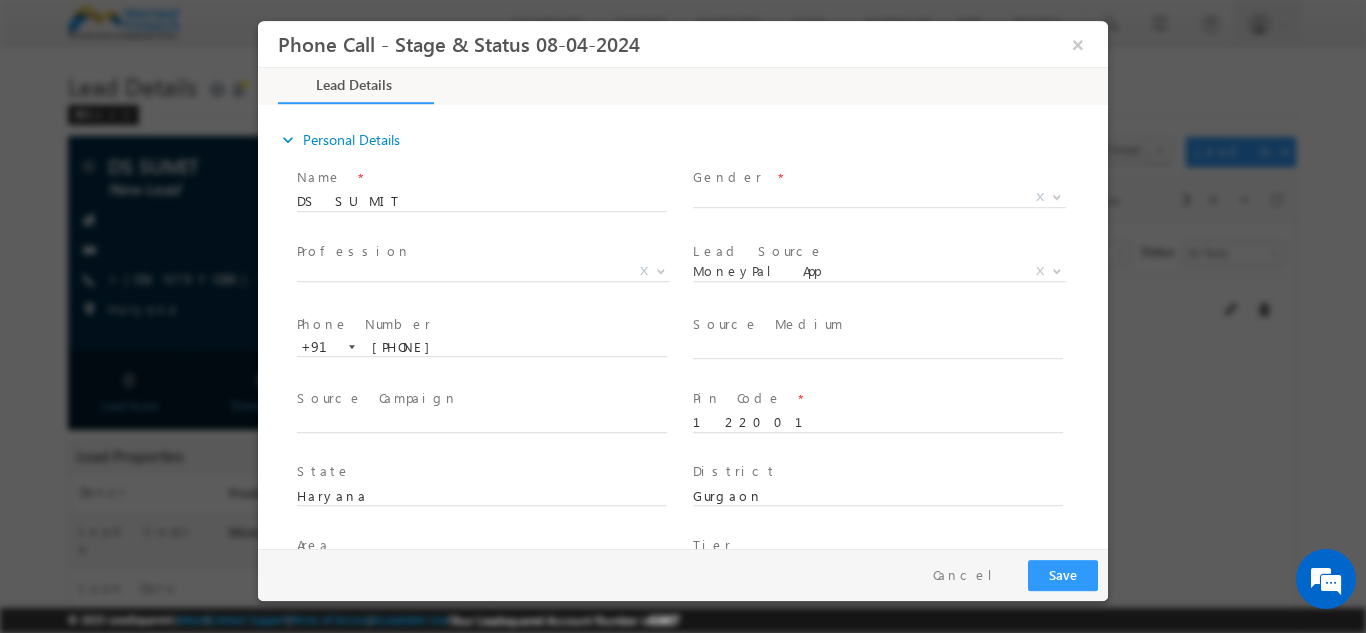 scroll, scrollTop: 0, scrollLeft: 0, axis: both 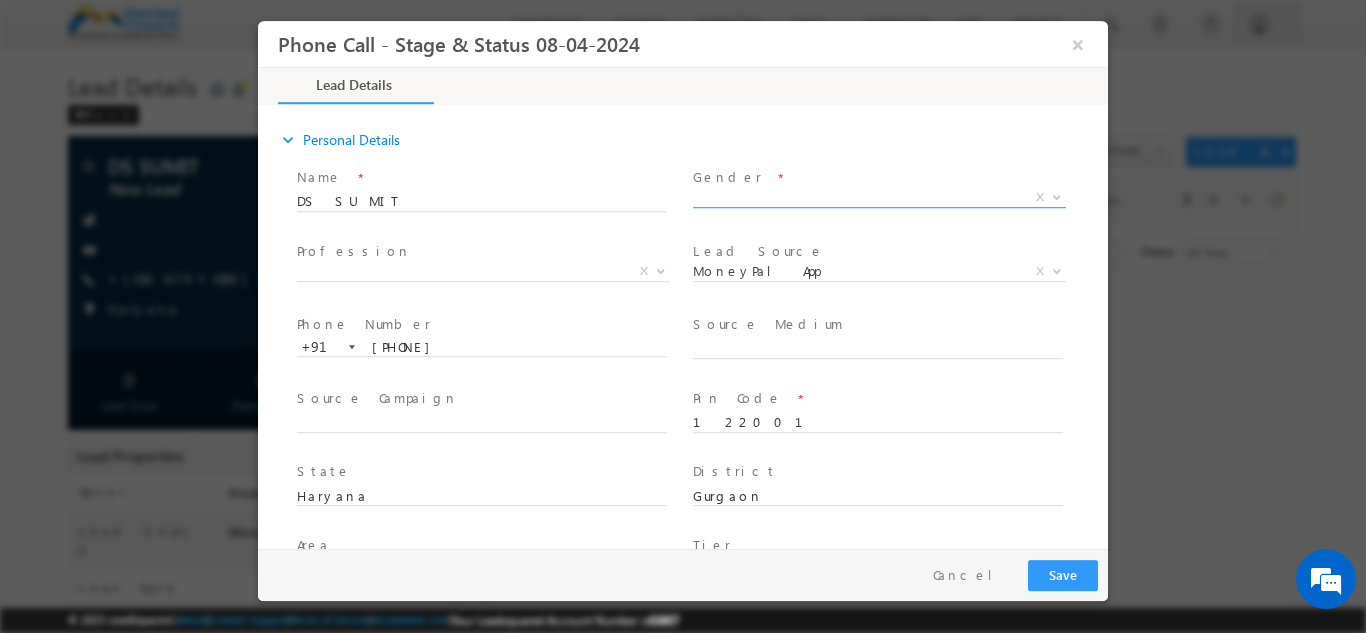 type on "[MM]/[DD]/[YY] [H]:[MM] [AM]/[PM]" 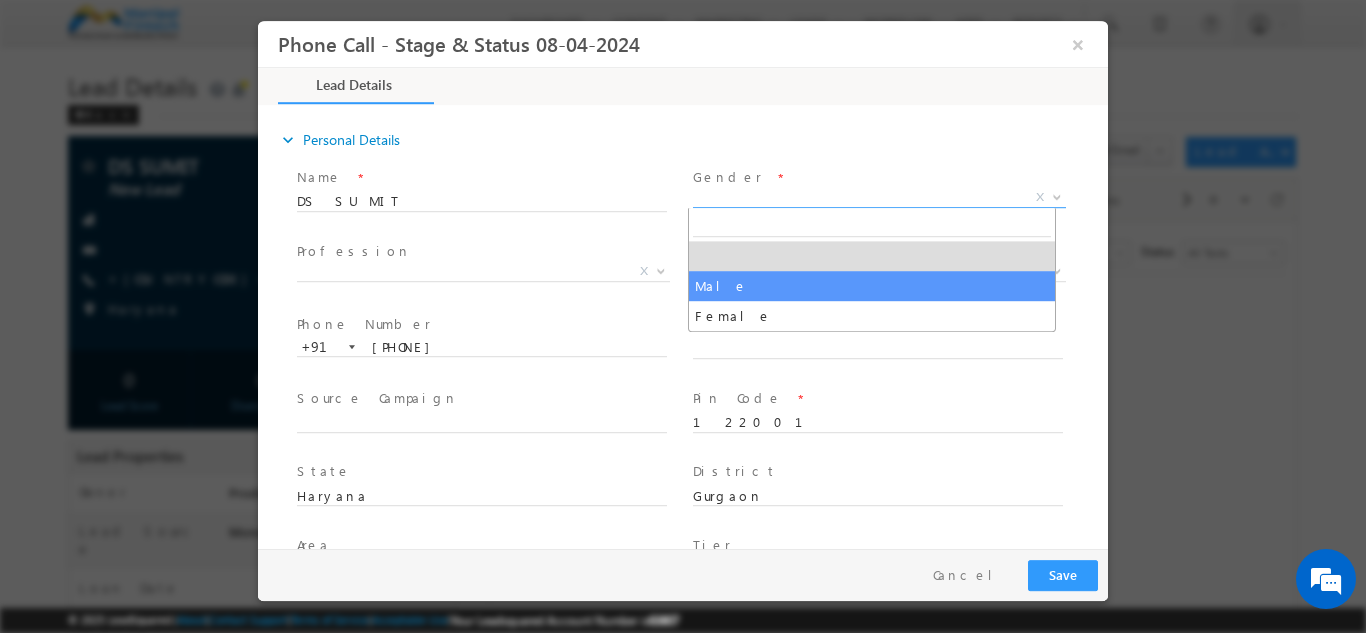 select on "Male" 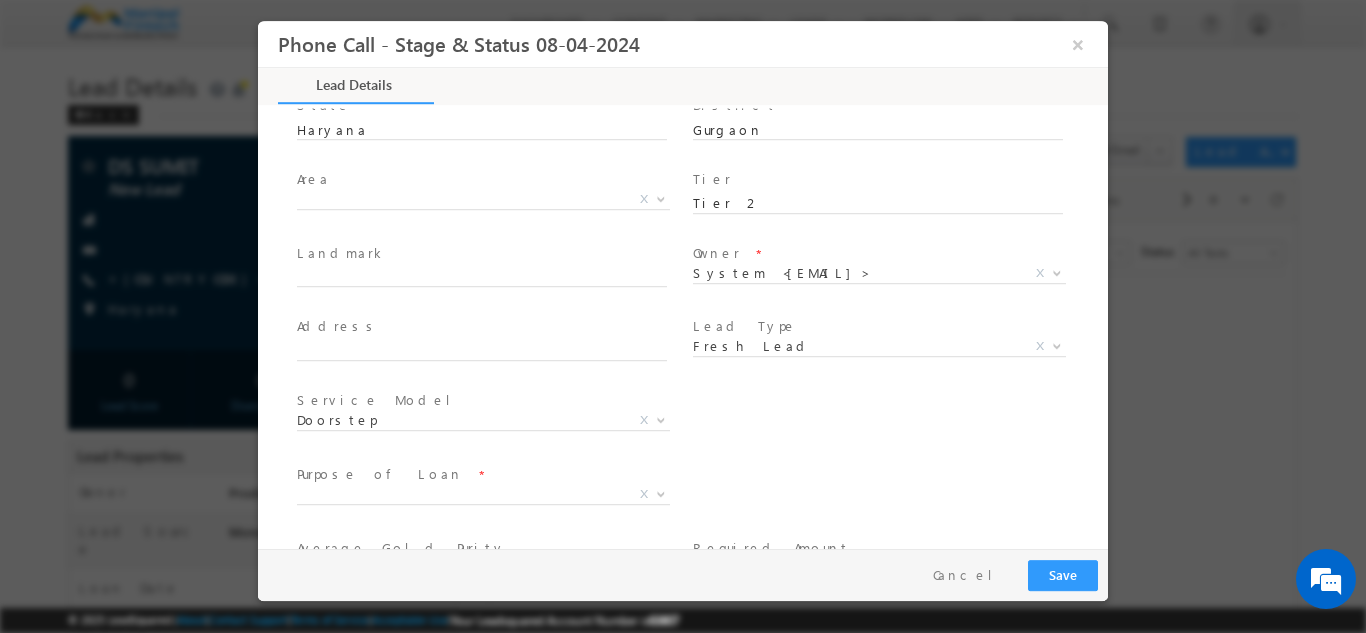 scroll, scrollTop: 367, scrollLeft: 0, axis: vertical 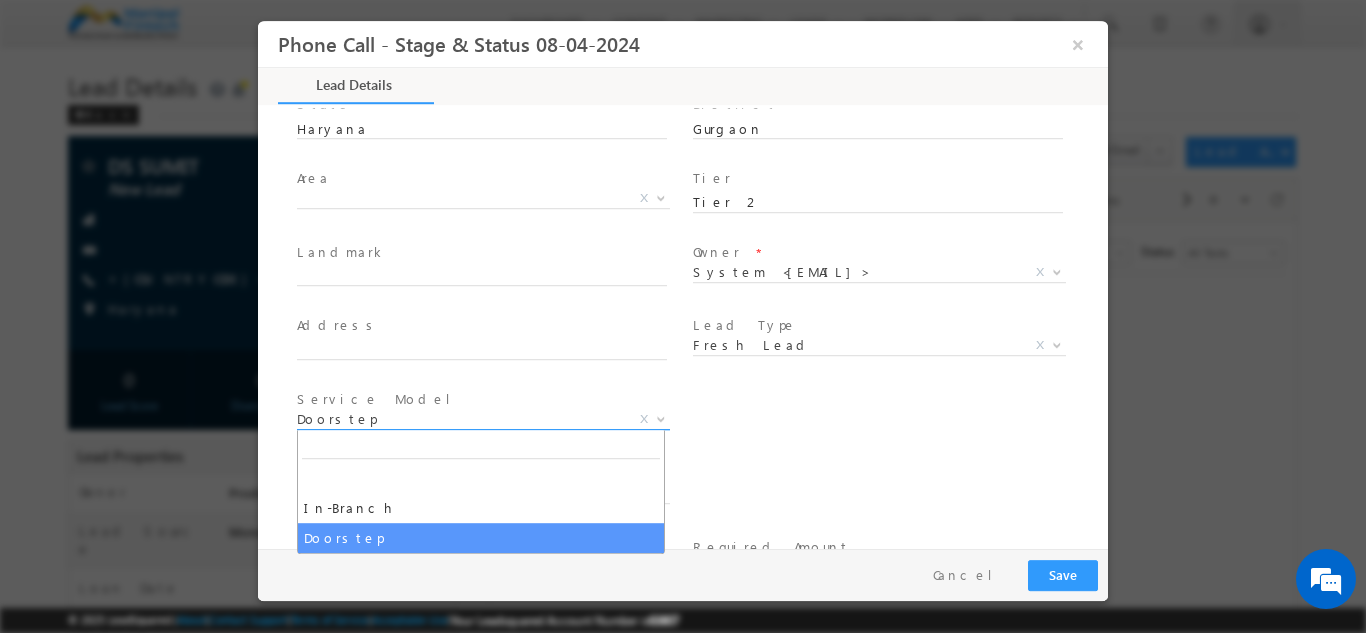 click on "Doorstep" at bounding box center [459, 418] 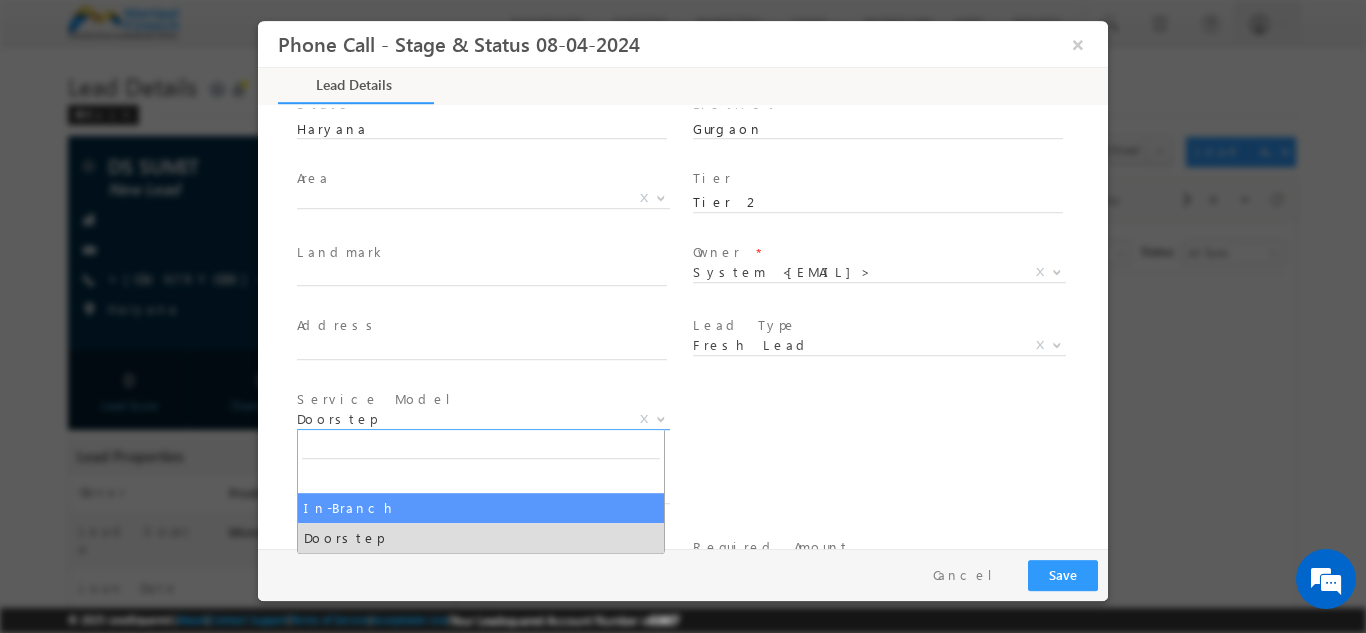 select on "In-Branch" 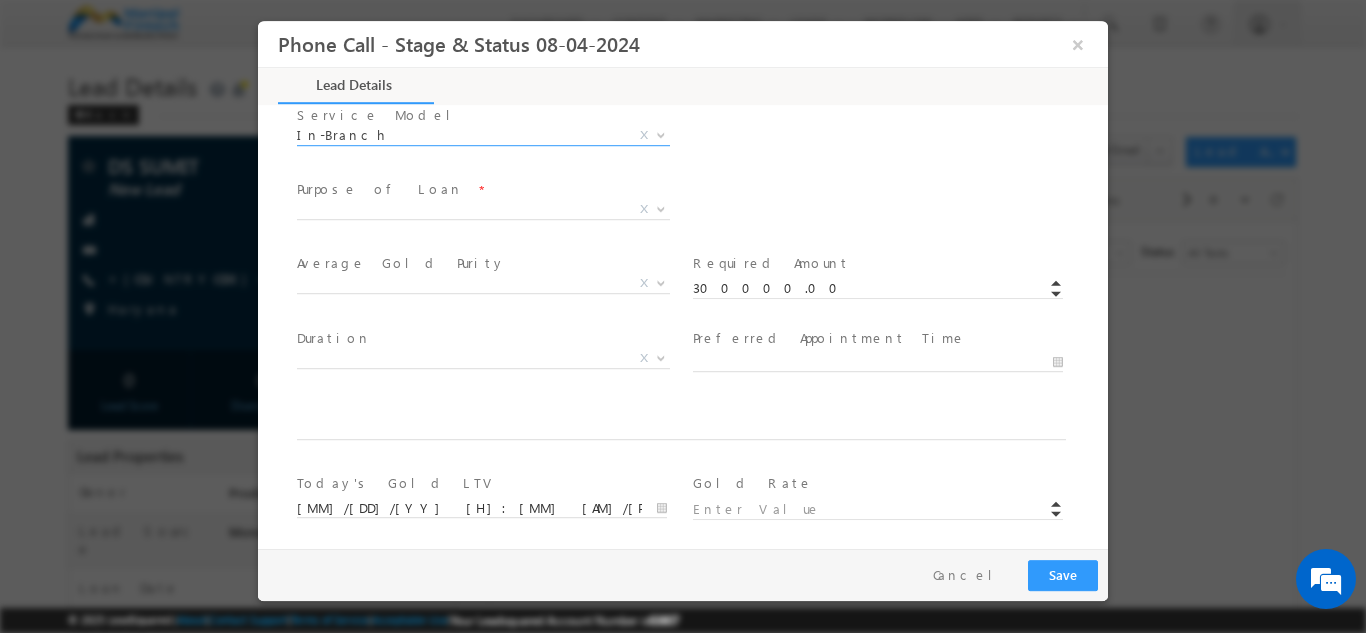 scroll, scrollTop: 629, scrollLeft: 0, axis: vertical 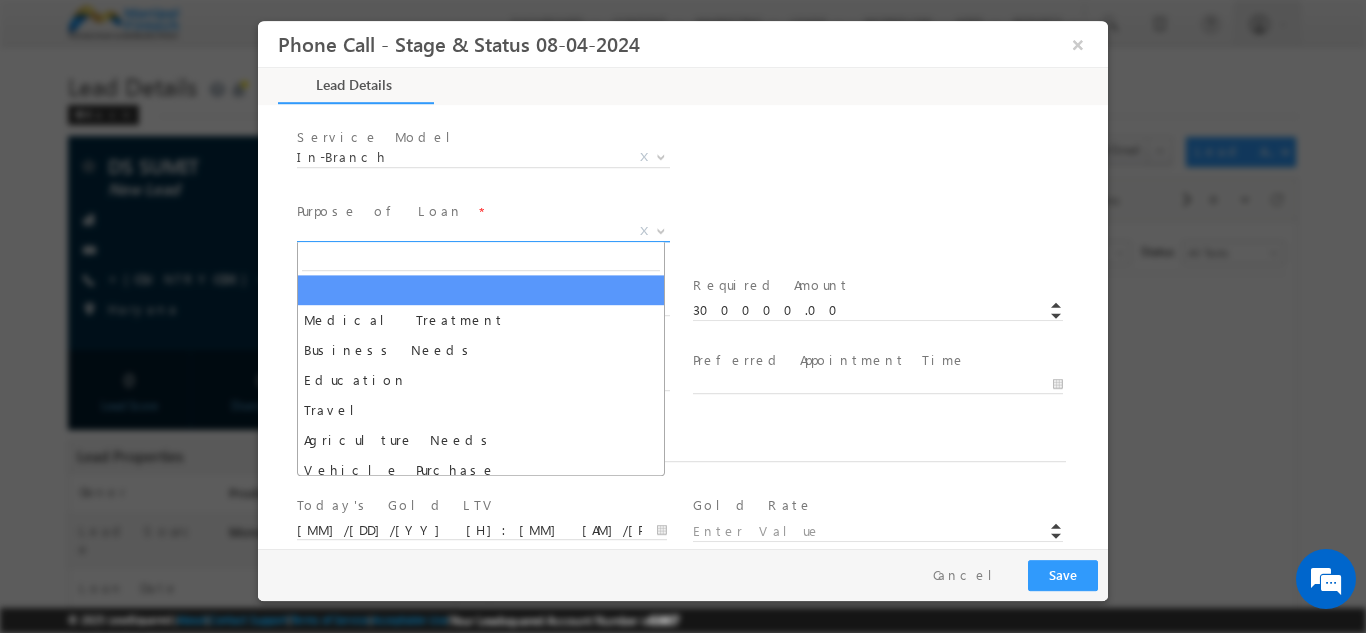 click on "X" at bounding box center (483, 231) 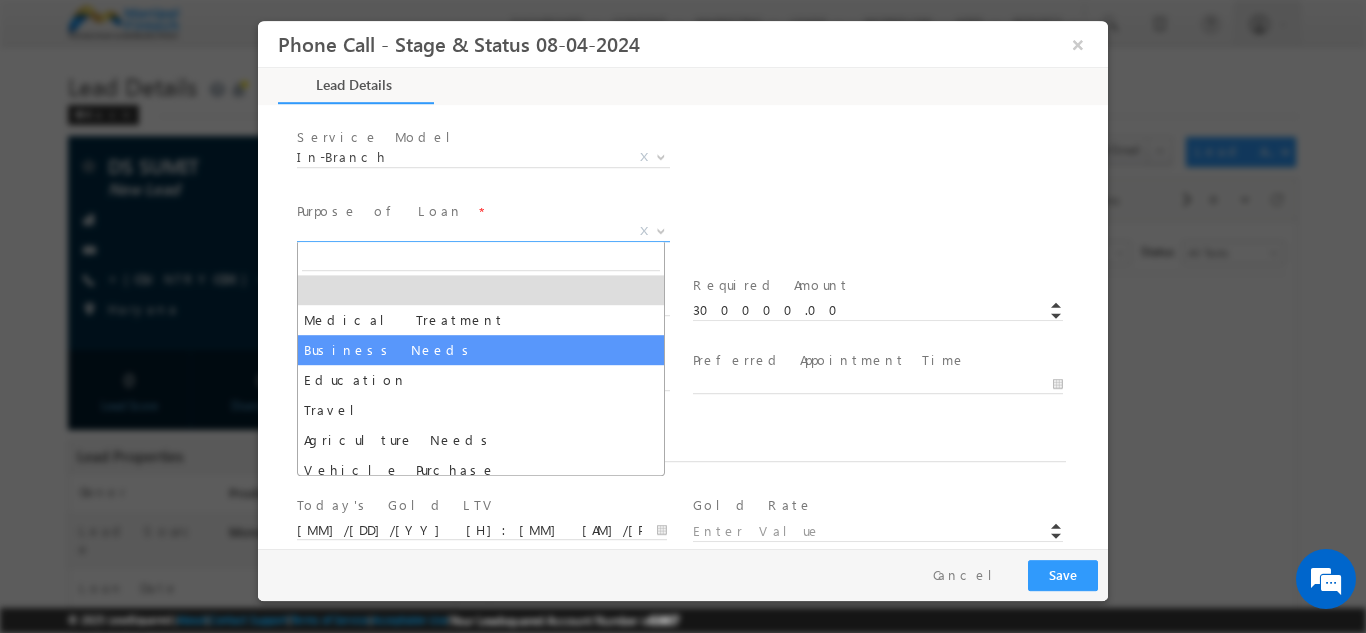 select on "Business Needs" 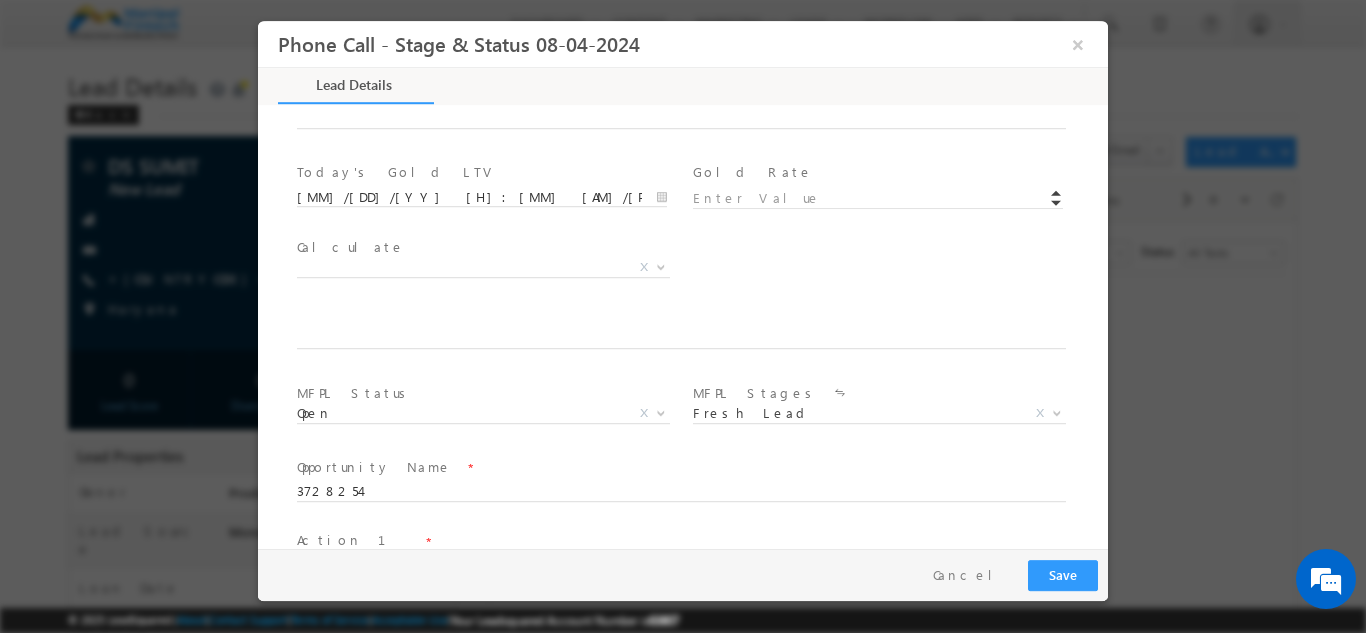 scroll, scrollTop: 1020, scrollLeft: 0, axis: vertical 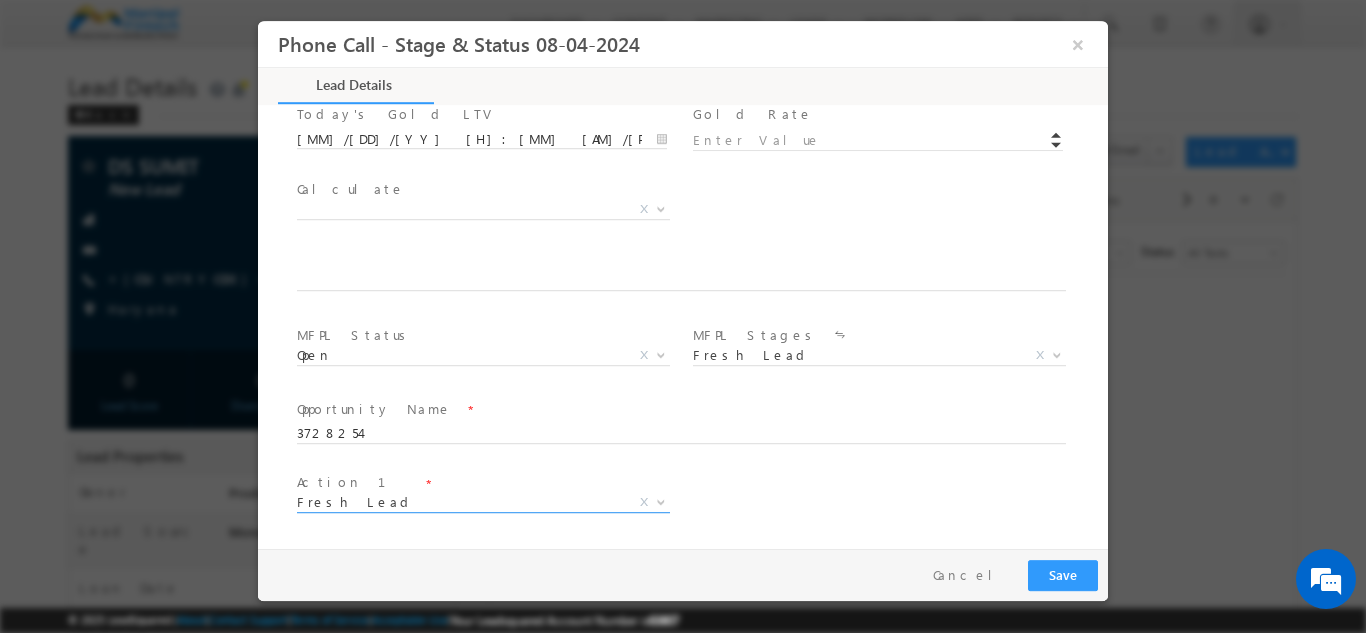 click on "Fresh Lead" at bounding box center [459, 501] 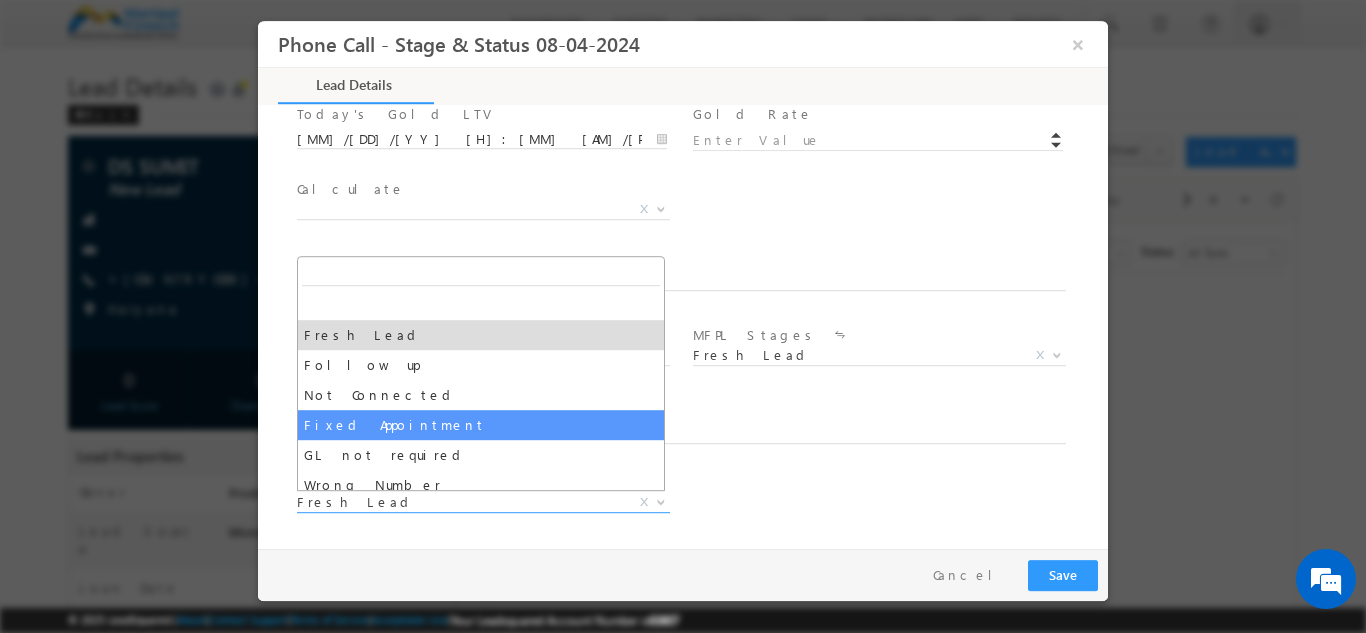 select on "Fixed Appointment" 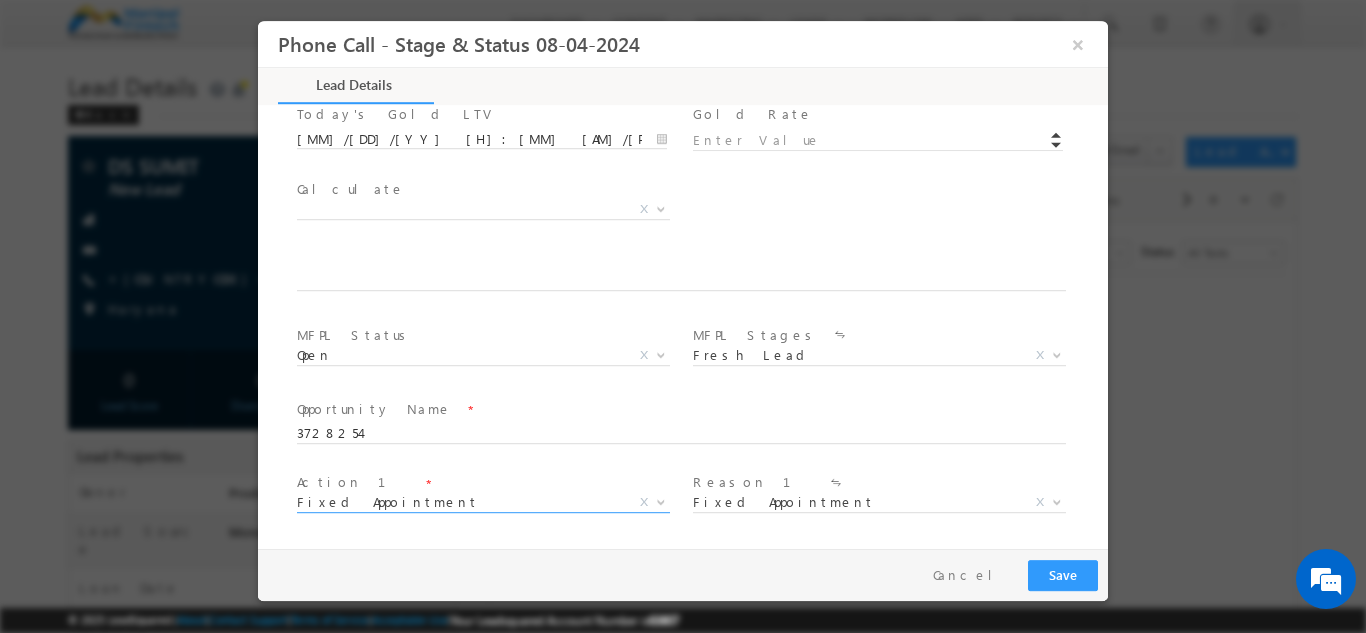 scroll, scrollTop: 1168, scrollLeft: 0, axis: vertical 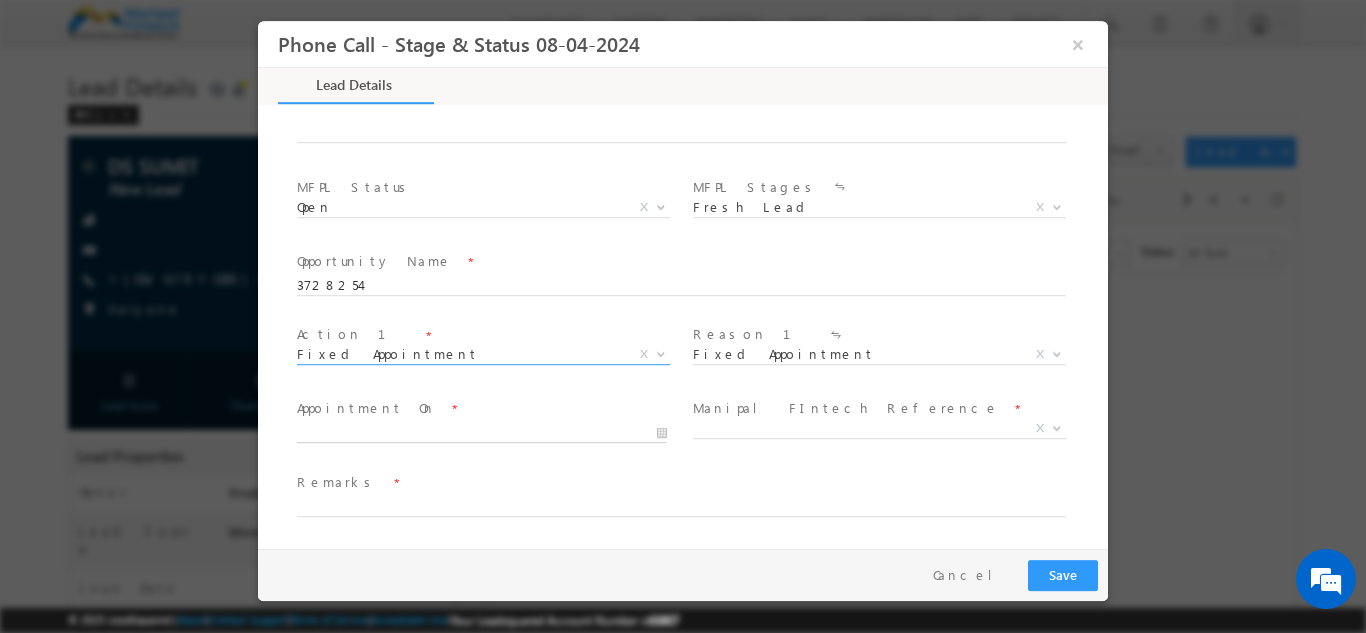 type on "[MM]/[DD]/[YY] [H]:[MM] [AM]/[PM]" 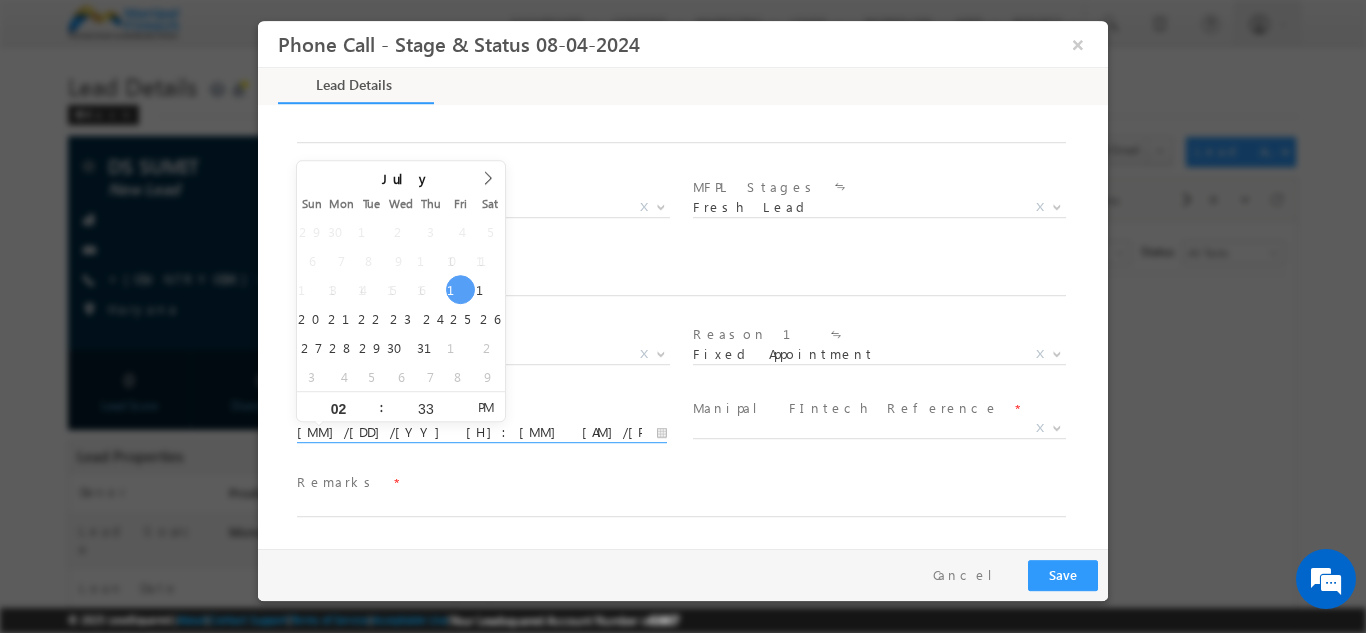 click on "[MM]/[DD]/[YY] [H]:[MM] [AM]/[PM]" at bounding box center [482, 432] 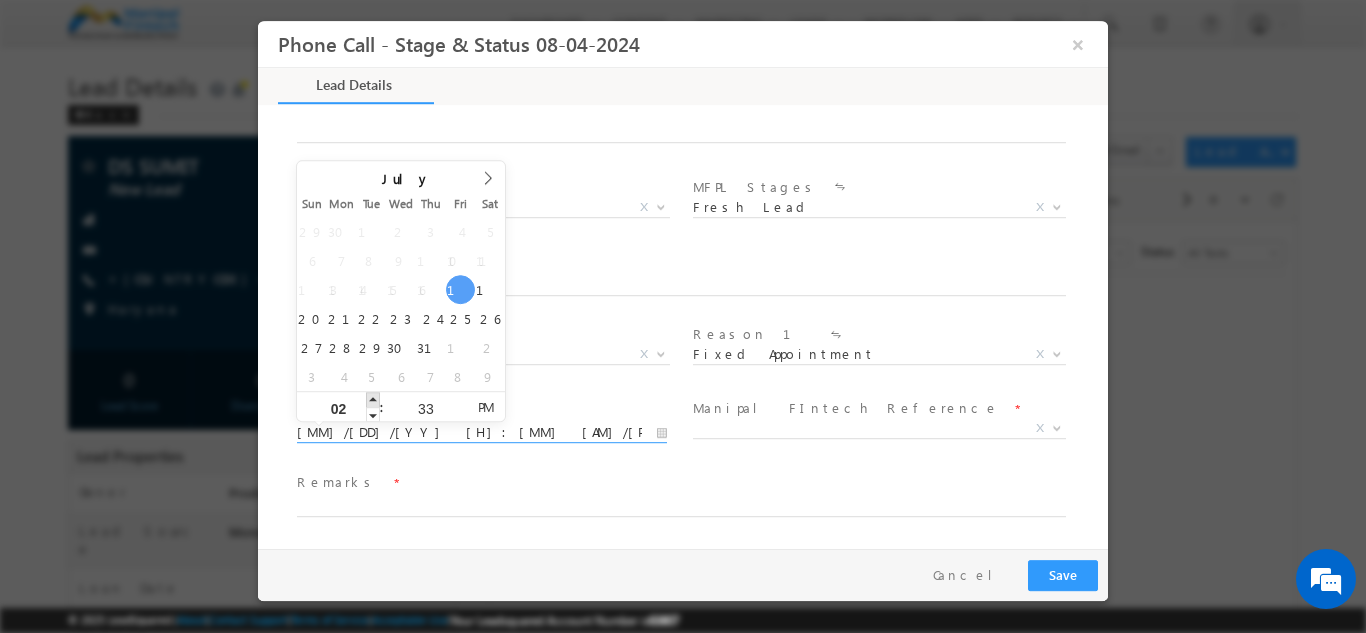 type on "[MM]/[DD]/[YY] [H]:[MM] [AM]/[PM]" 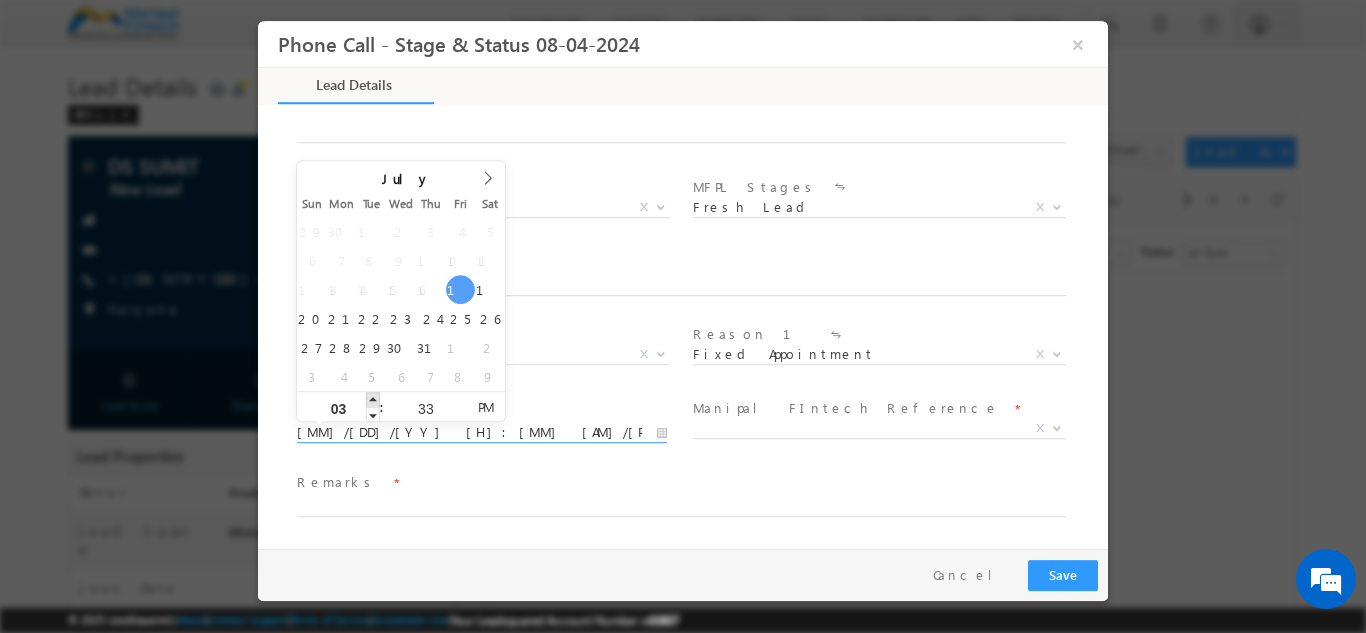click at bounding box center [373, 398] 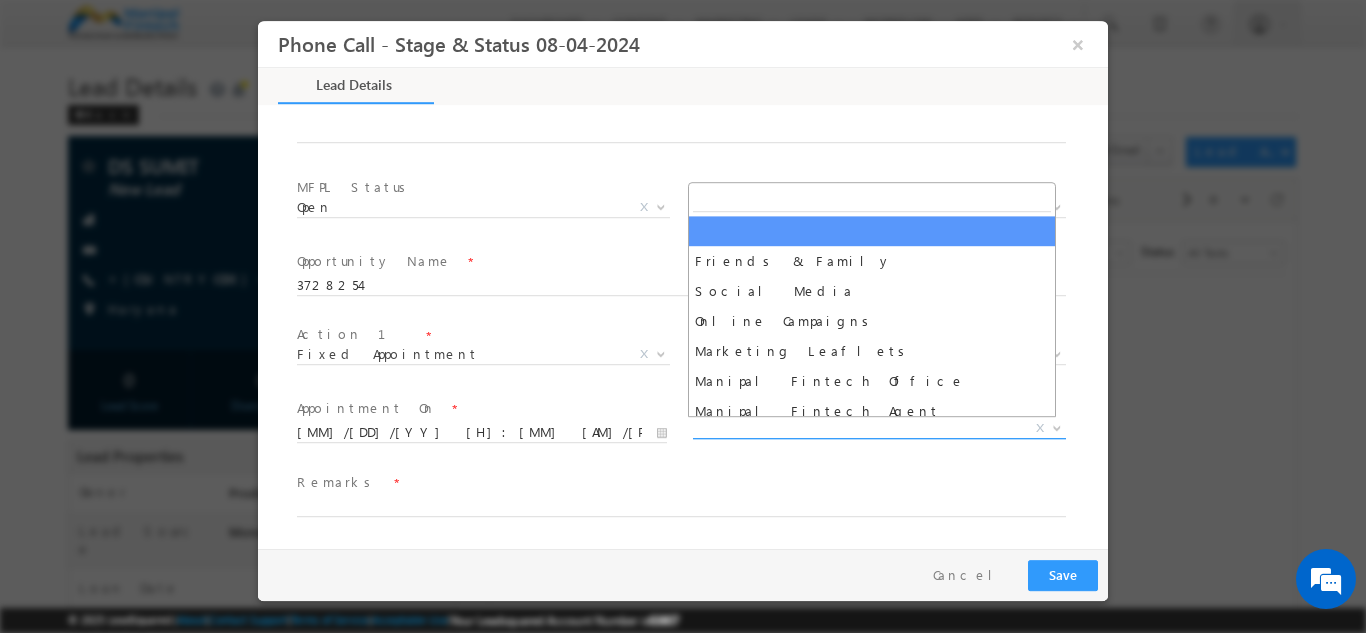 click on "X" at bounding box center [879, 428] 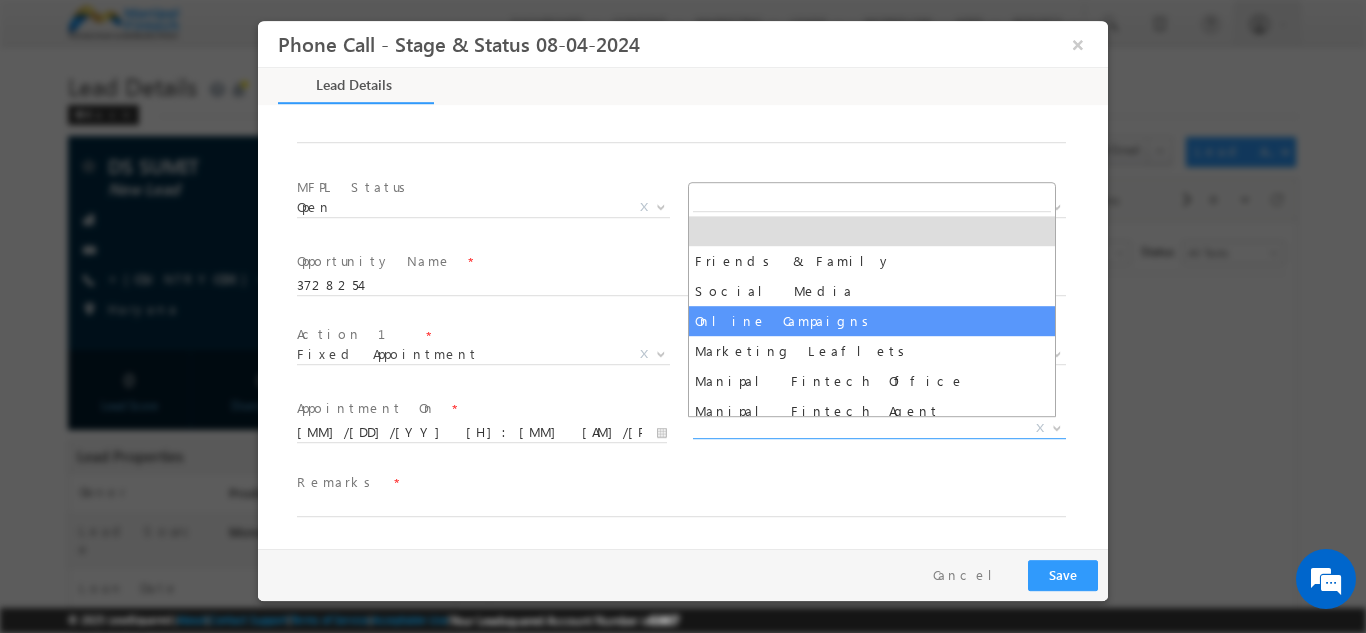 select on "Online Campaigns" 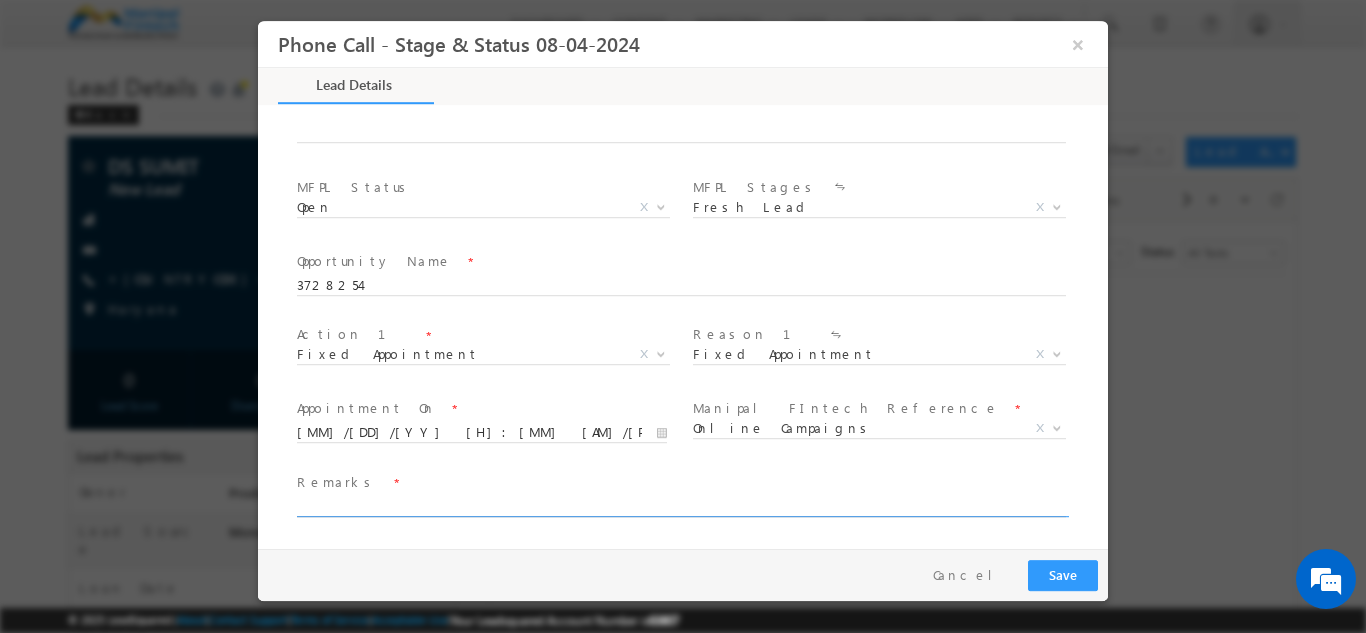 click at bounding box center [681, 506] 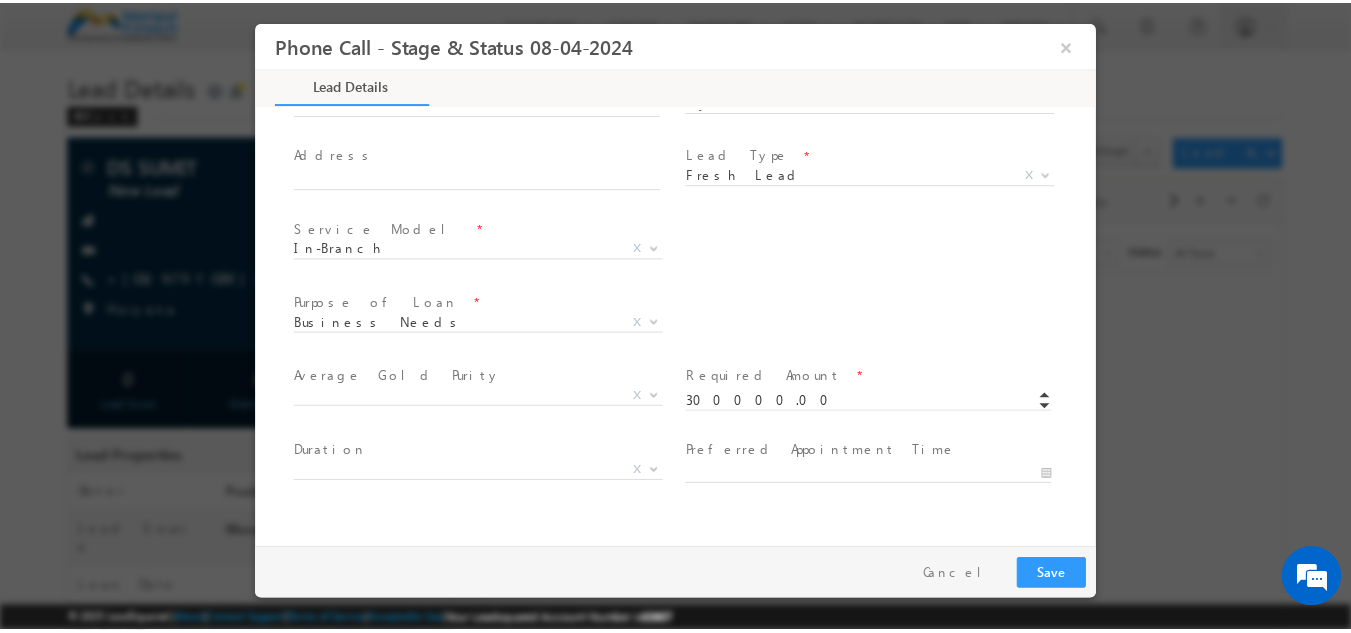 scroll, scrollTop: 587, scrollLeft: 0, axis: vertical 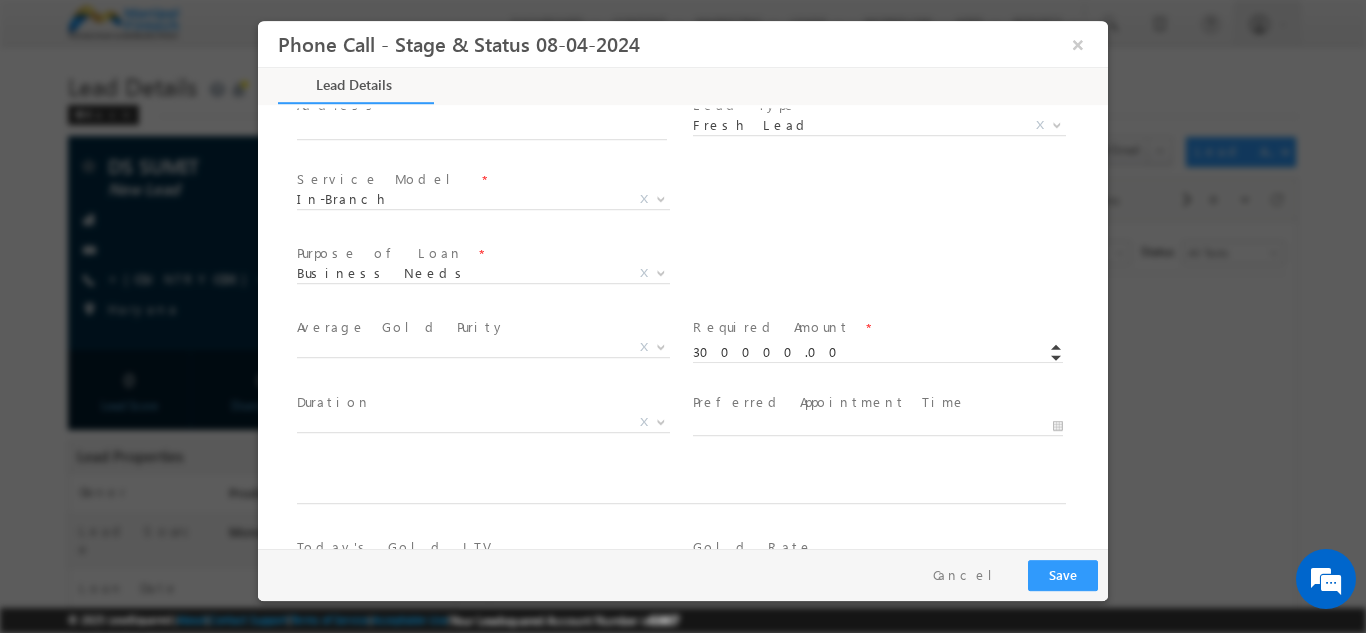 type on "ok" 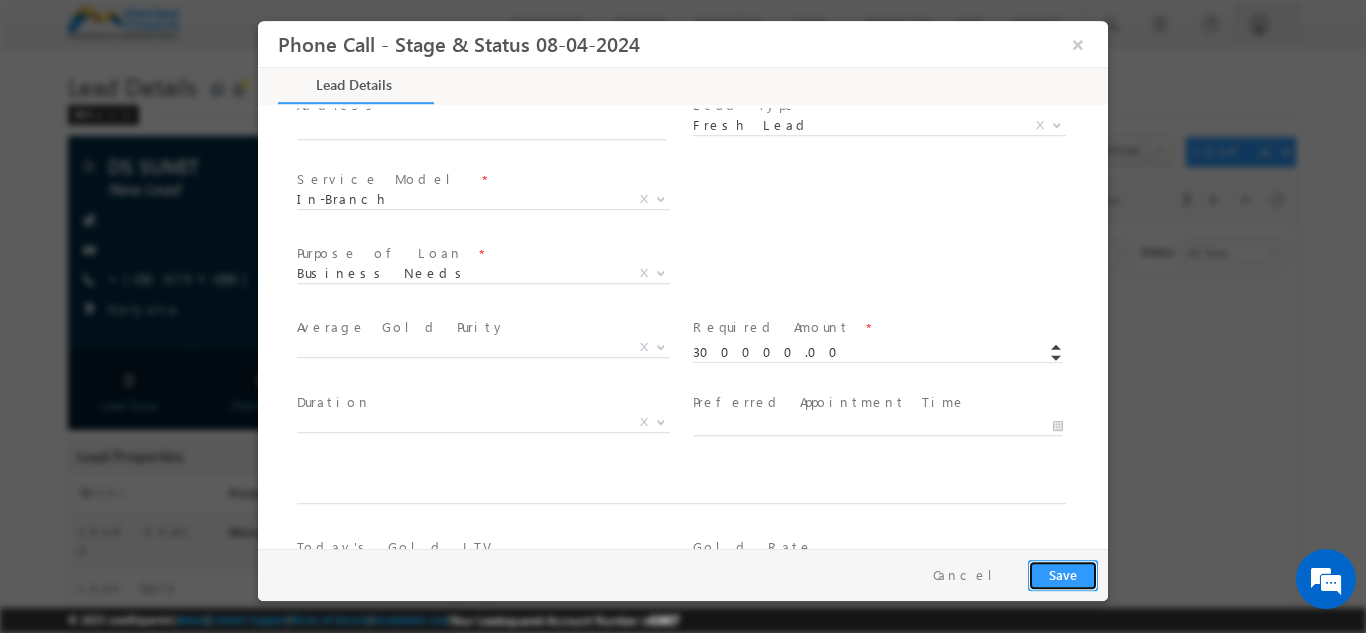 click on "Save" at bounding box center [1063, 574] 